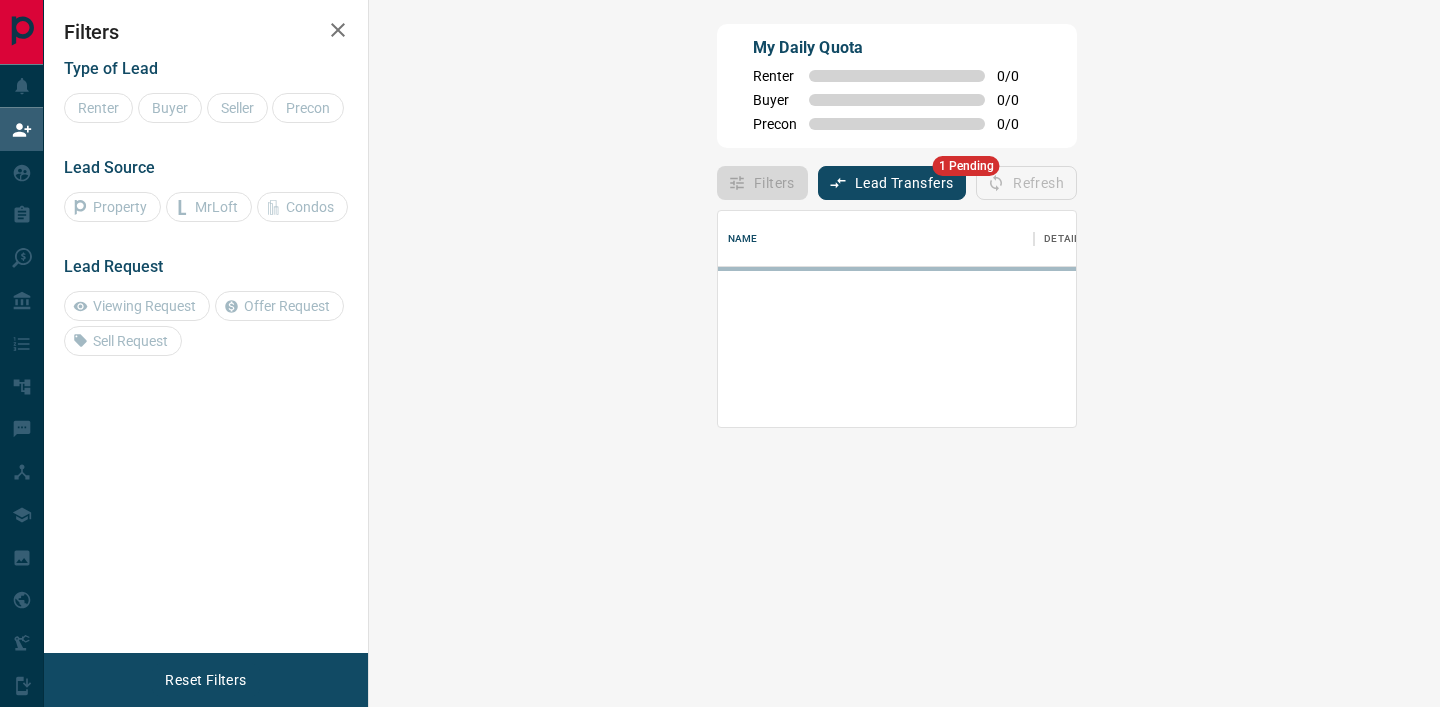 scroll, scrollTop: 0, scrollLeft: 0, axis: both 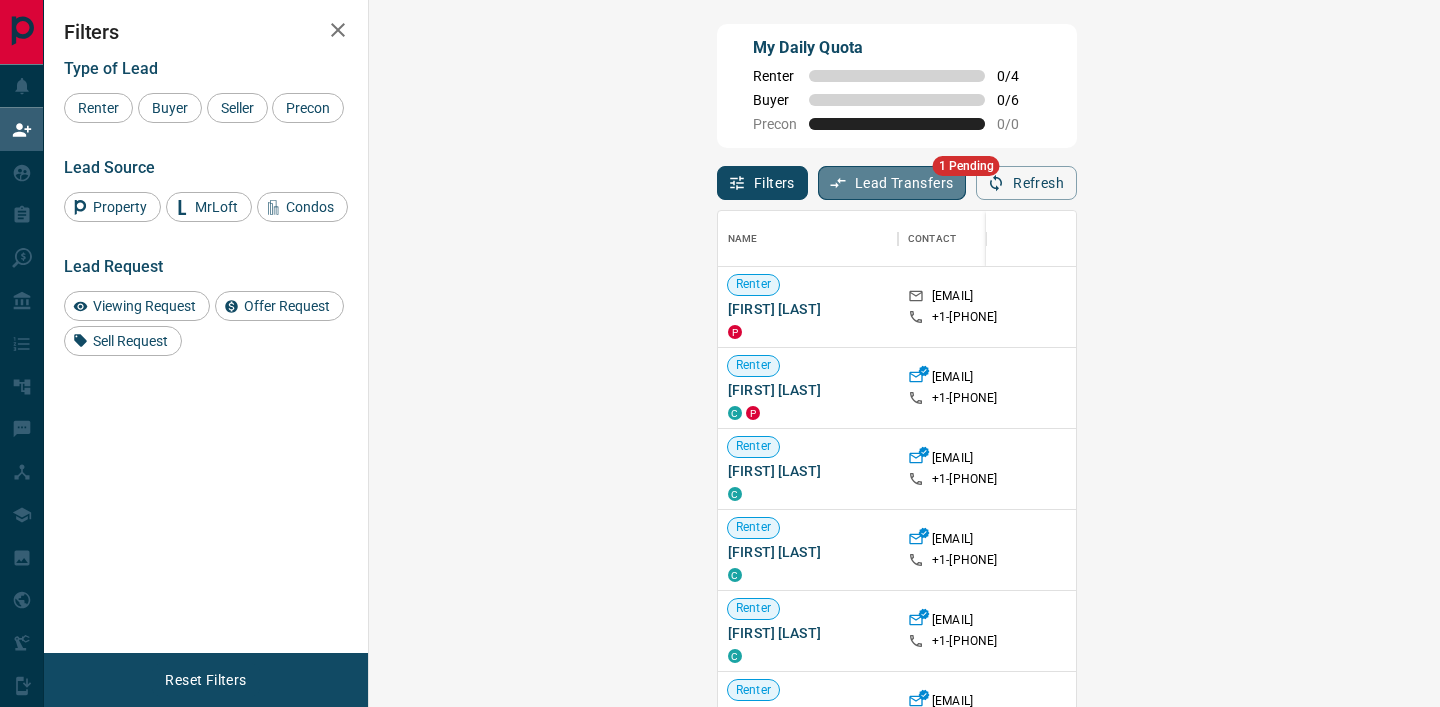 click on "Lead Transfers" at bounding box center (892, 183) 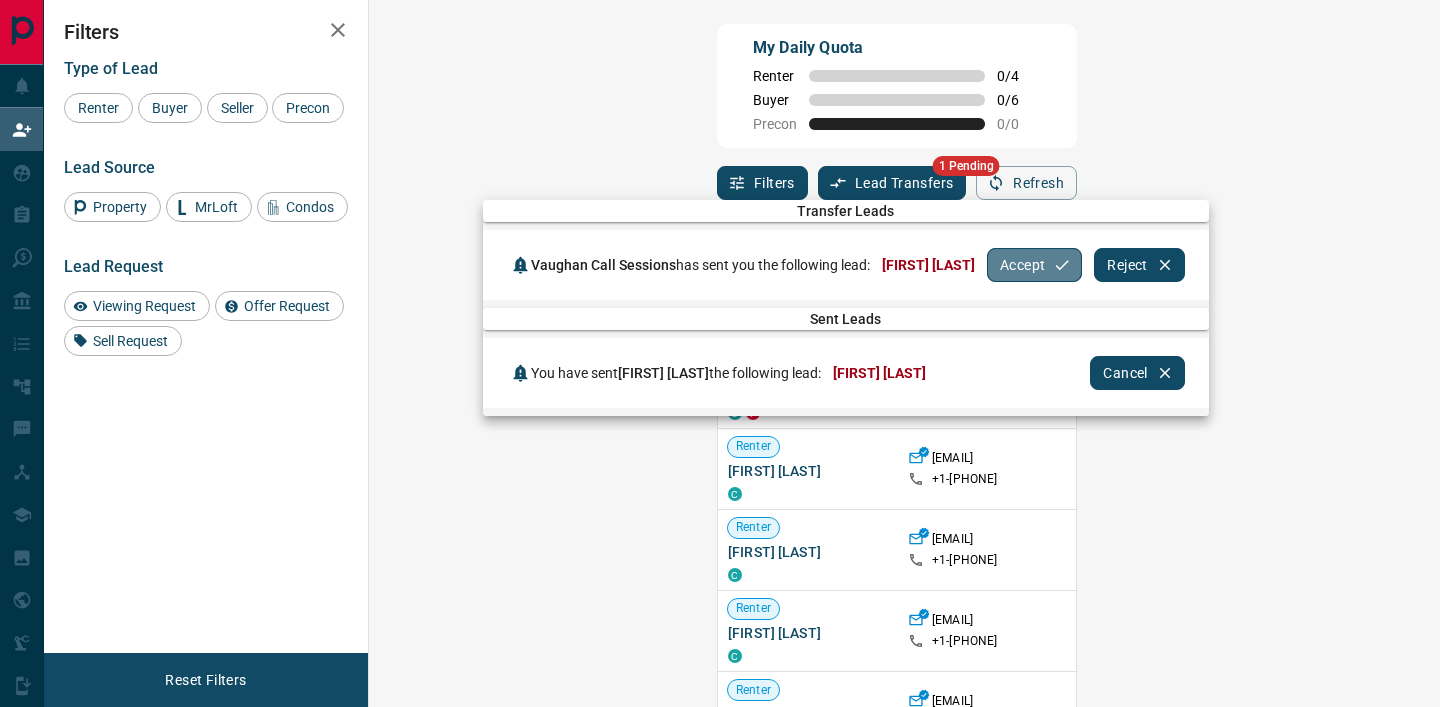 click on "Accept" at bounding box center [1034, 265] 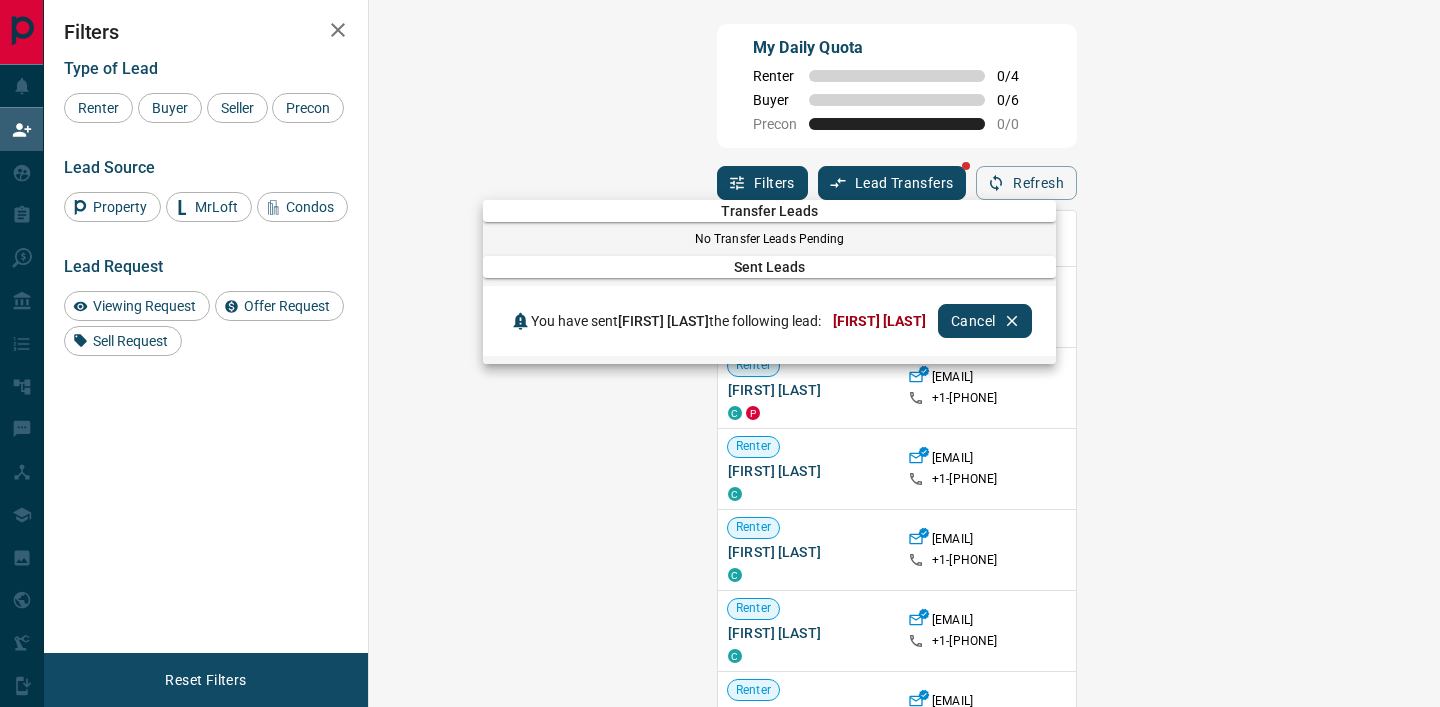 click at bounding box center [720, 353] 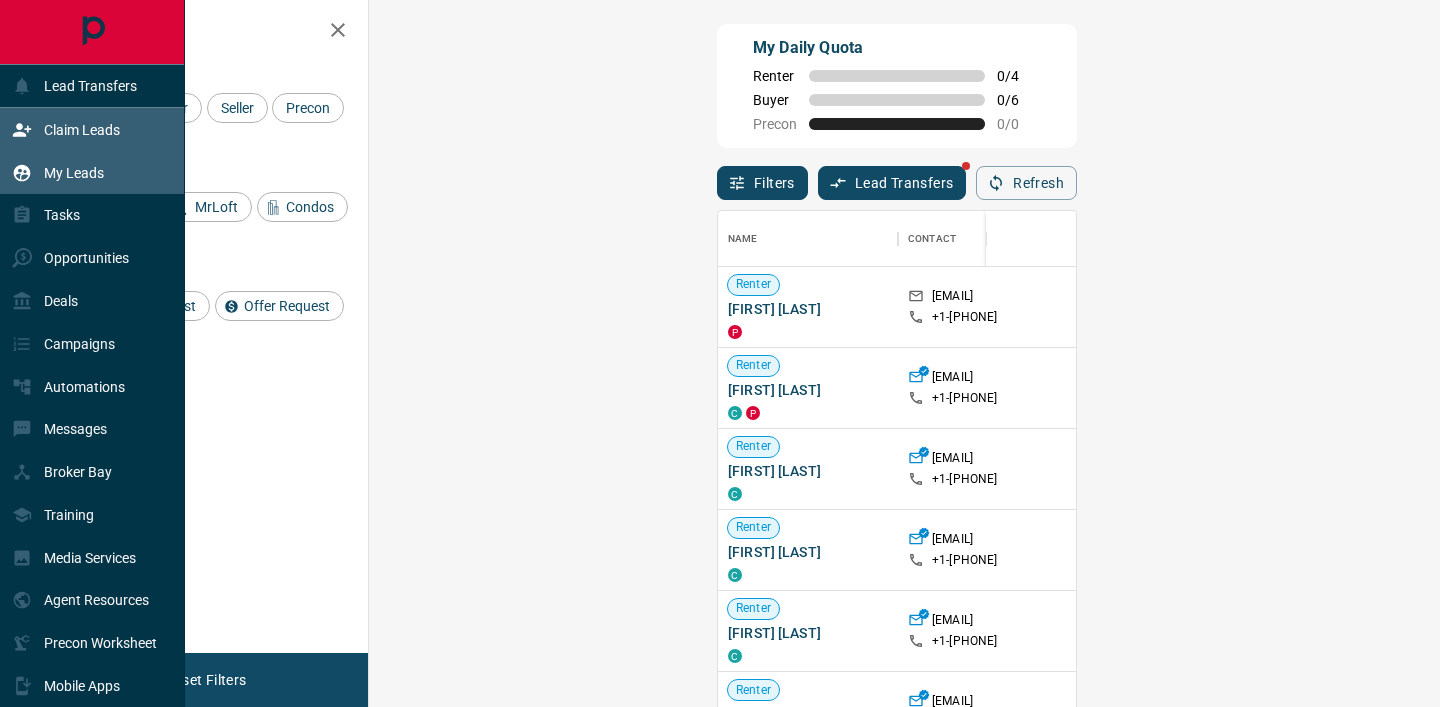 click on "My Leads" at bounding box center [74, 173] 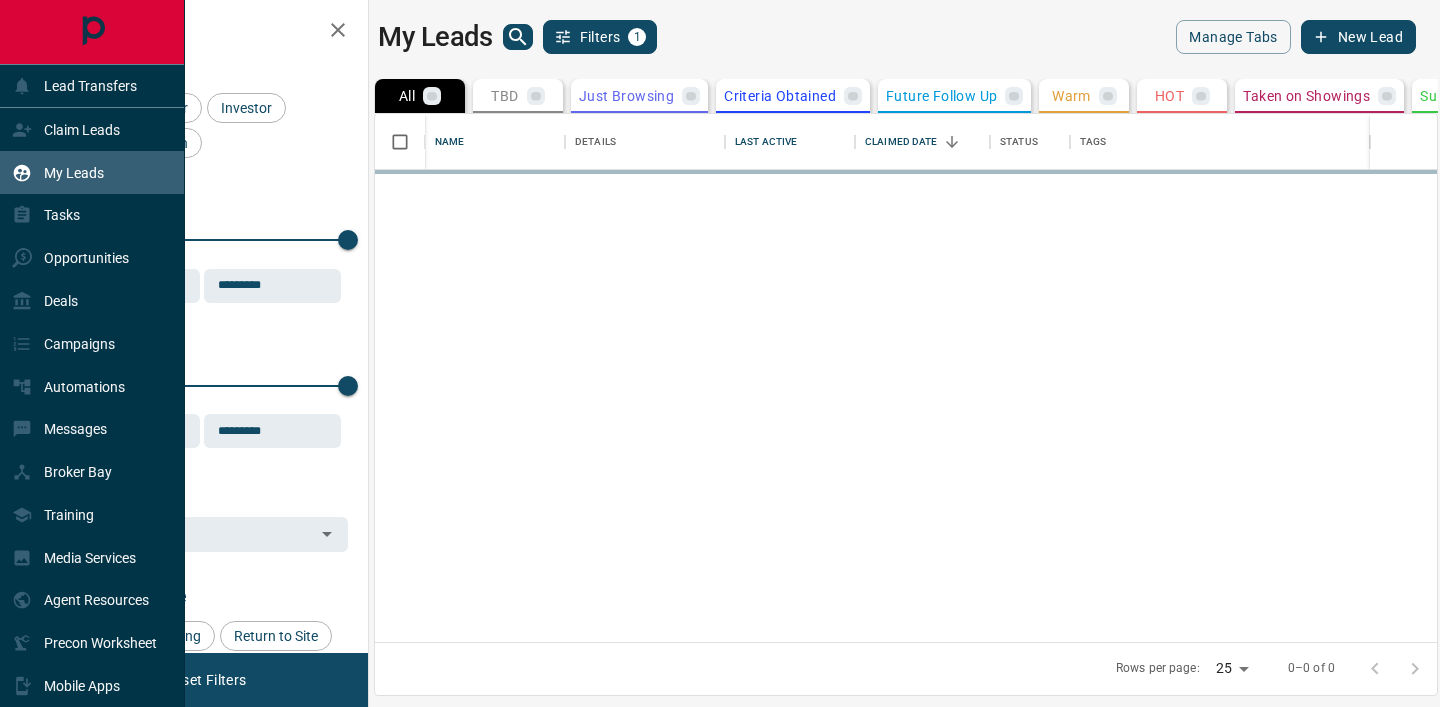 scroll, scrollTop: 1, scrollLeft: 1, axis: both 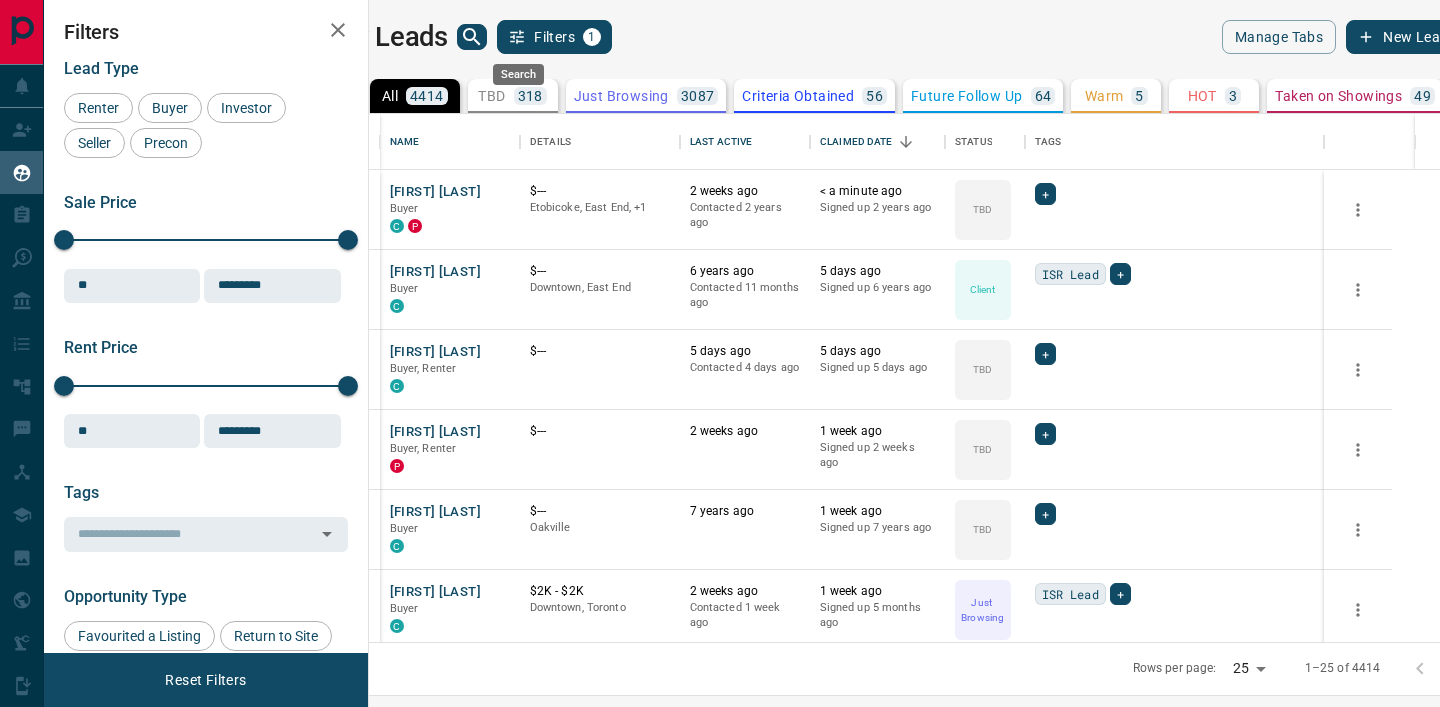 click 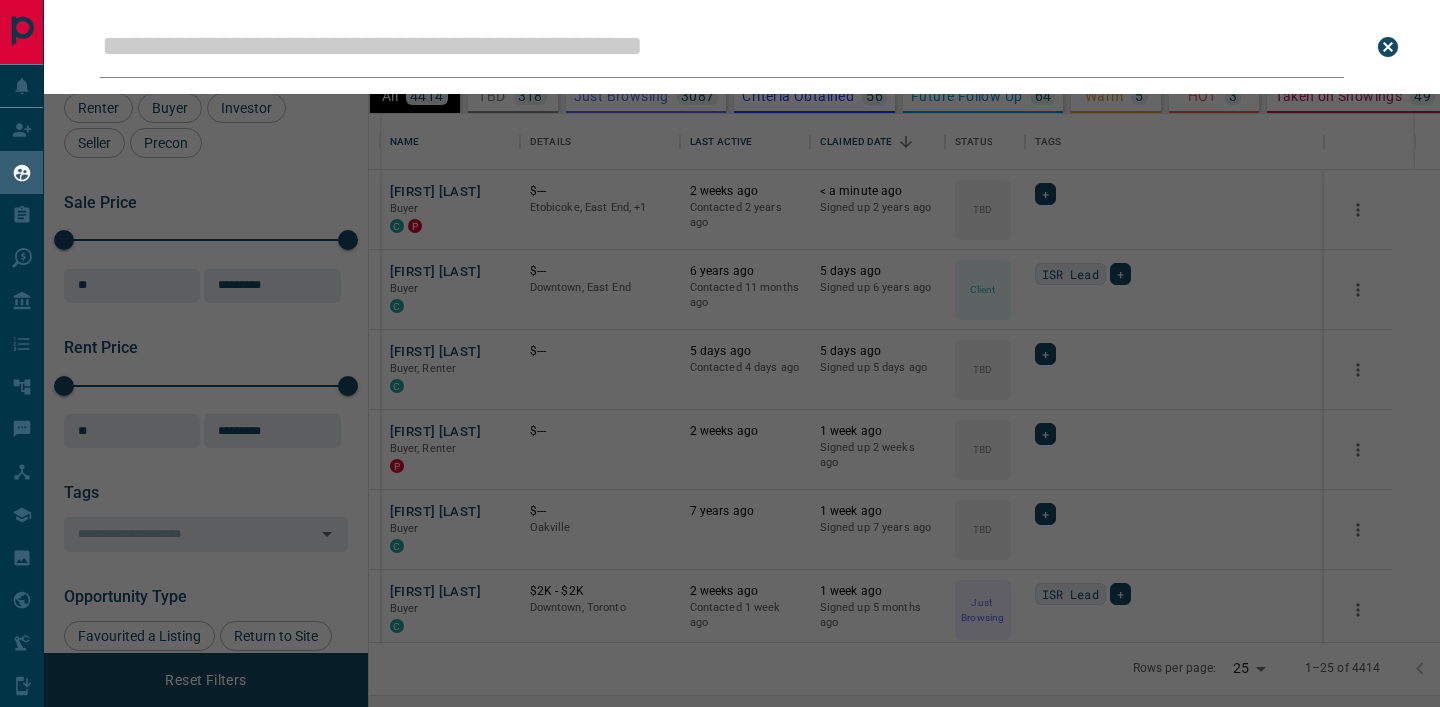 click on "Leads Search Bar Search for a lead by name, email, phone, or id" at bounding box center [764, 353] 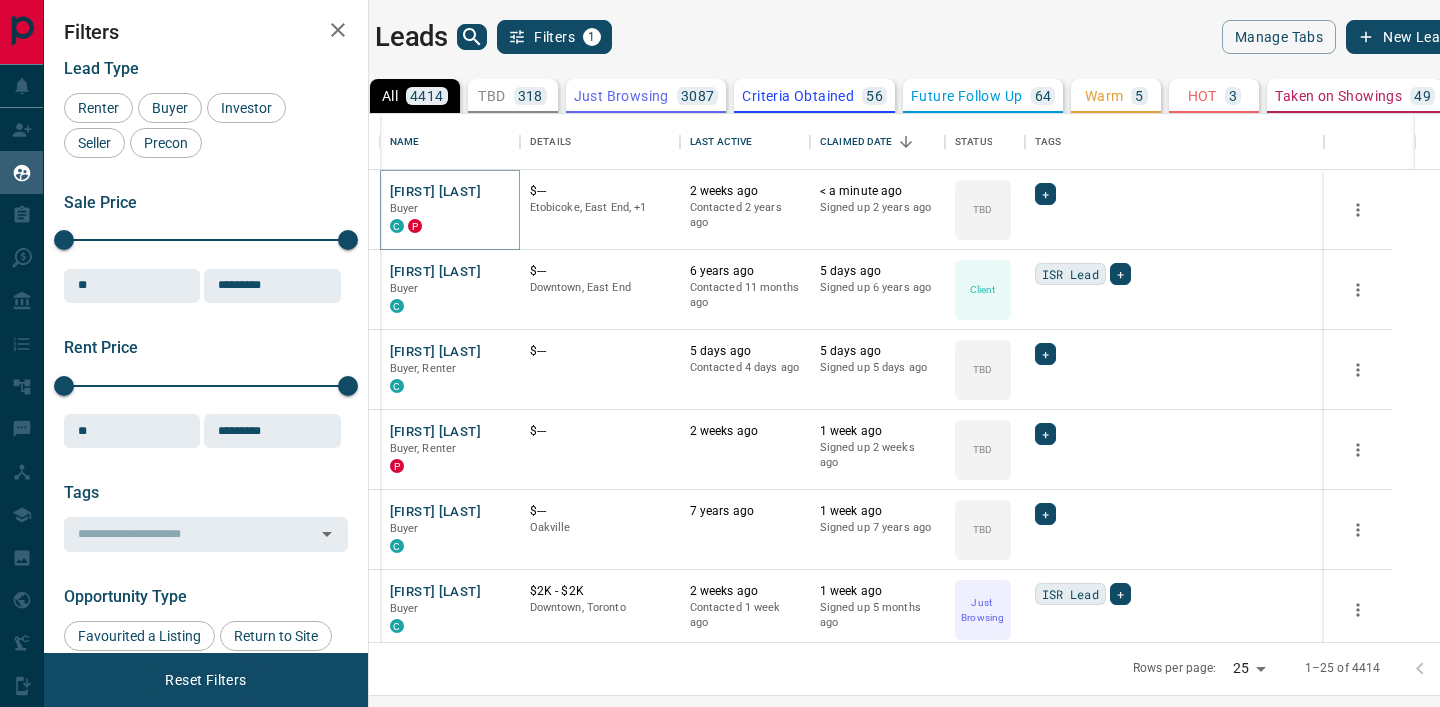 click on "[FIRST] [LAST]" at bounding box center [435, 192] 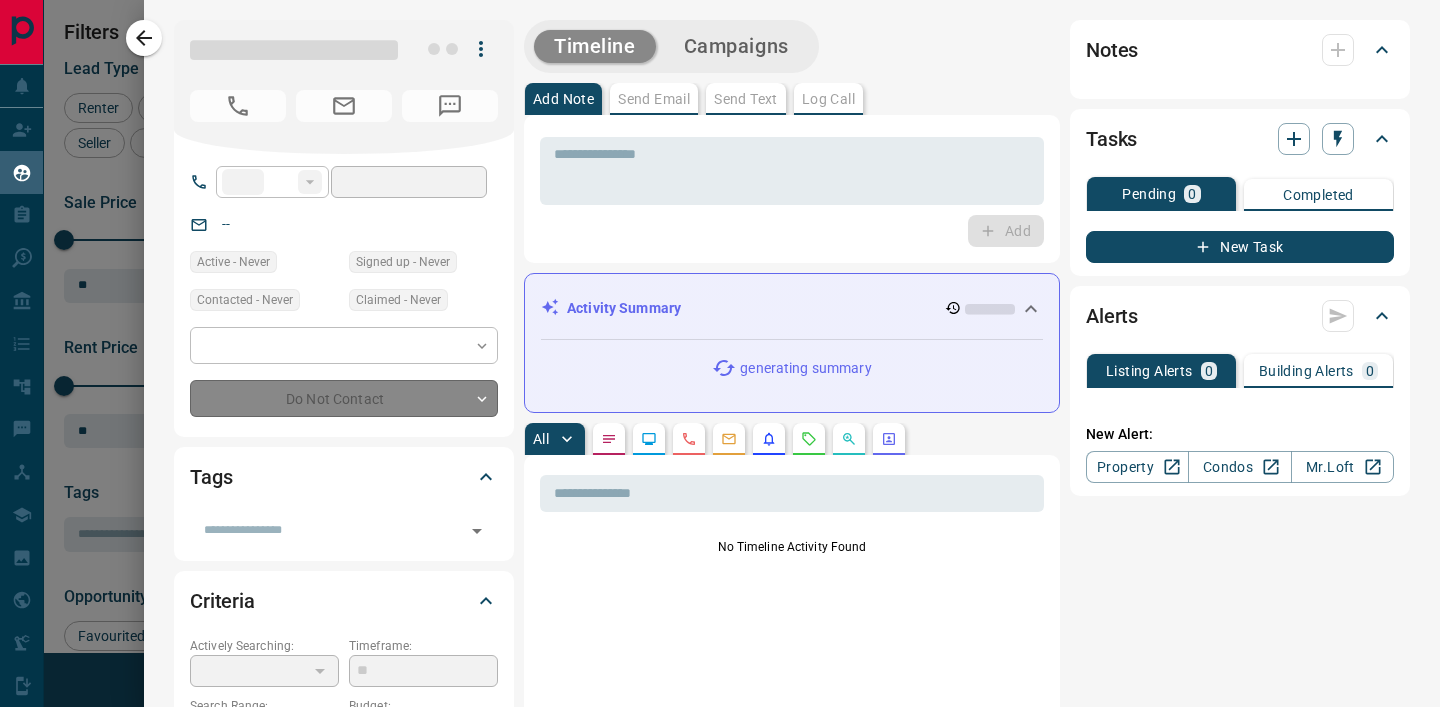 type on "**" 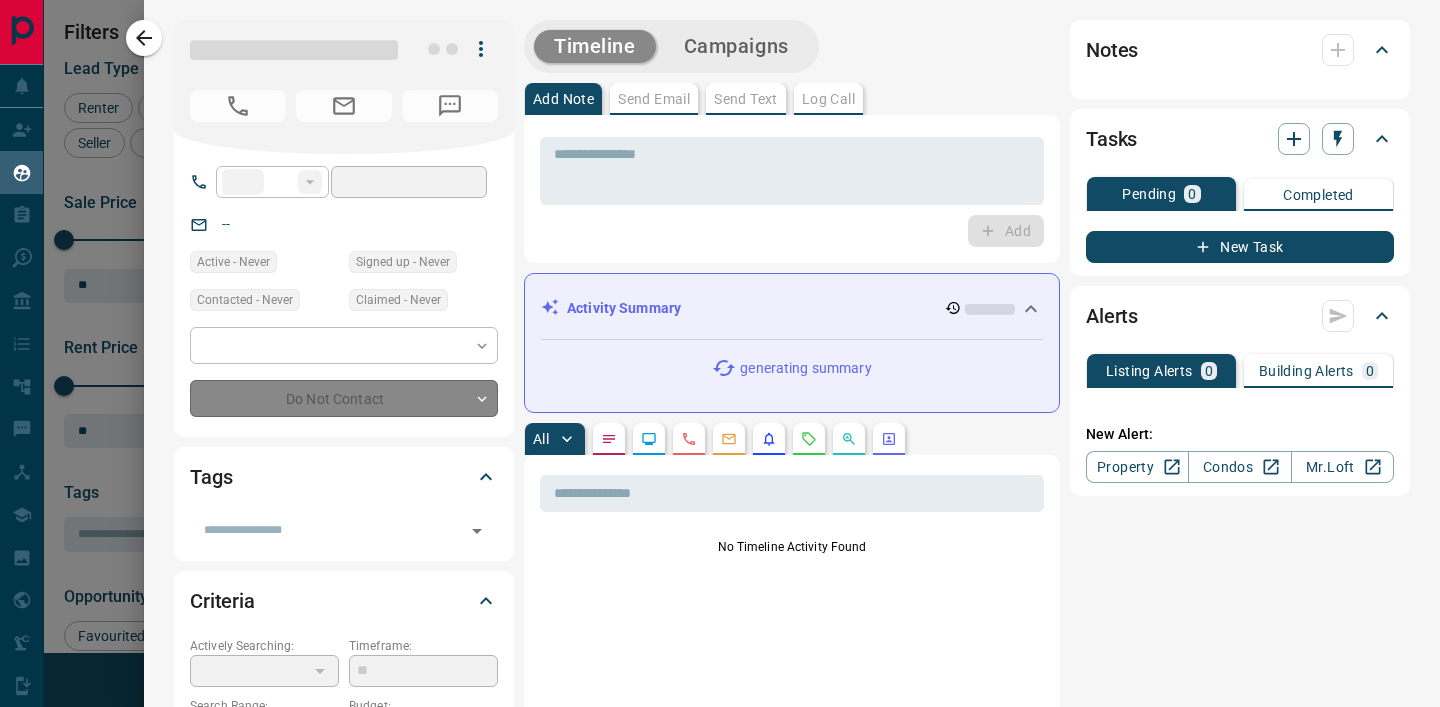 type on "**********" 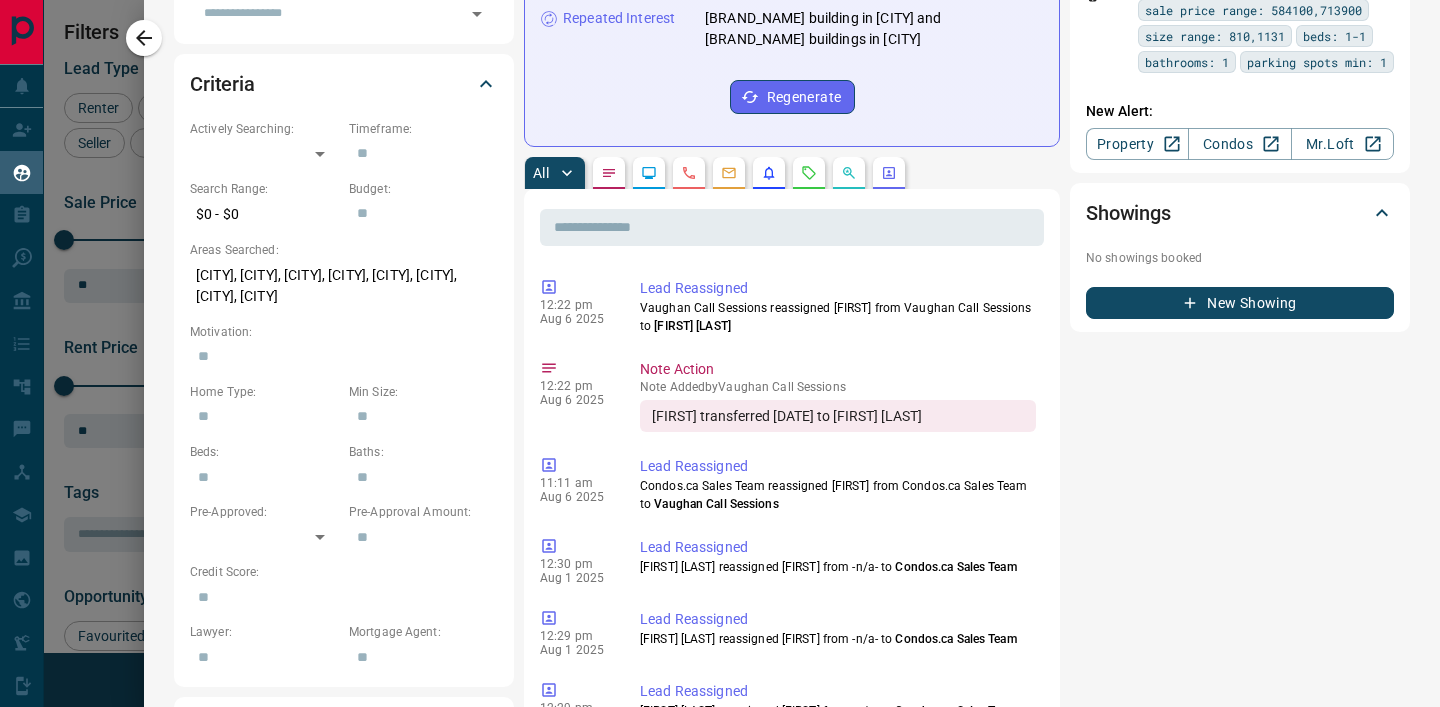 scroll, scrollTop: 567, scrollLeft: 0, axis: vertical 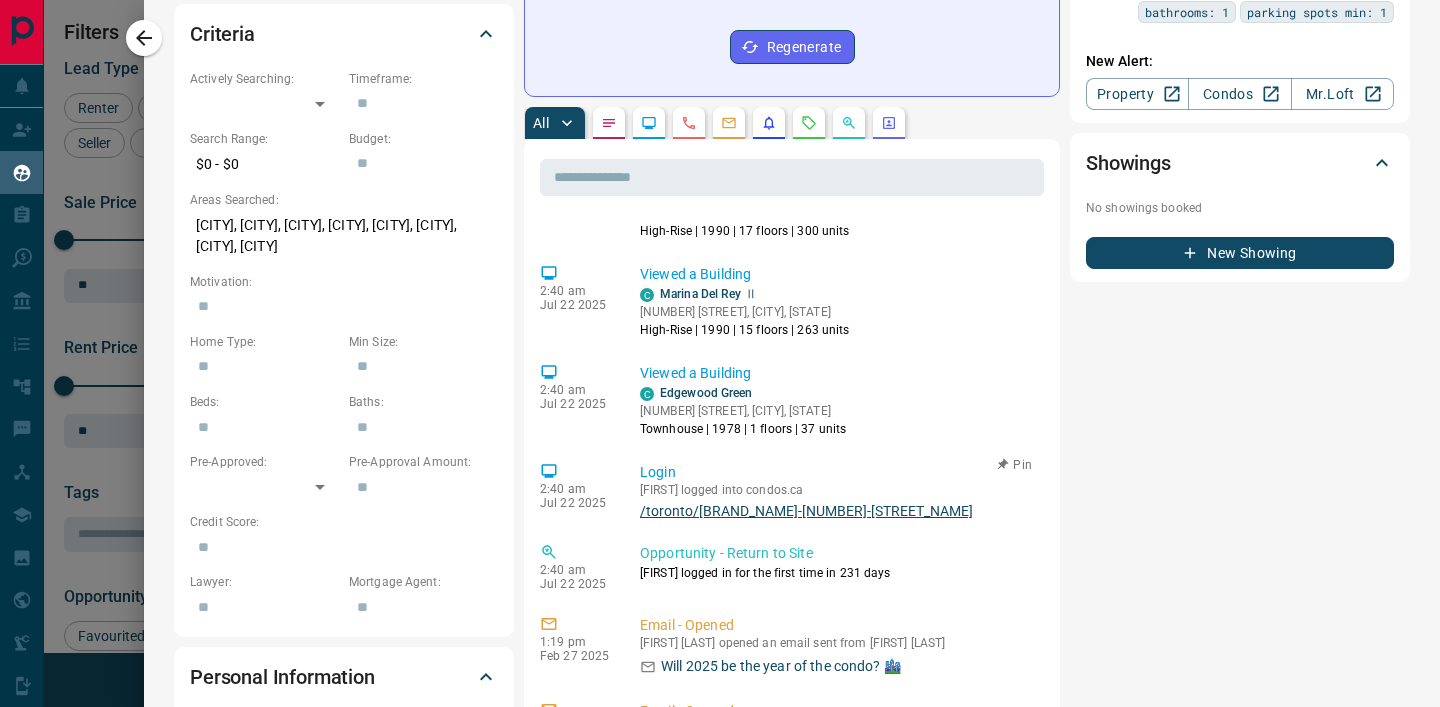 click on "/toronto/[BRAND_NAME]-[NUMBER]-[STREET_NAME]" at bounding box center (838, 511) 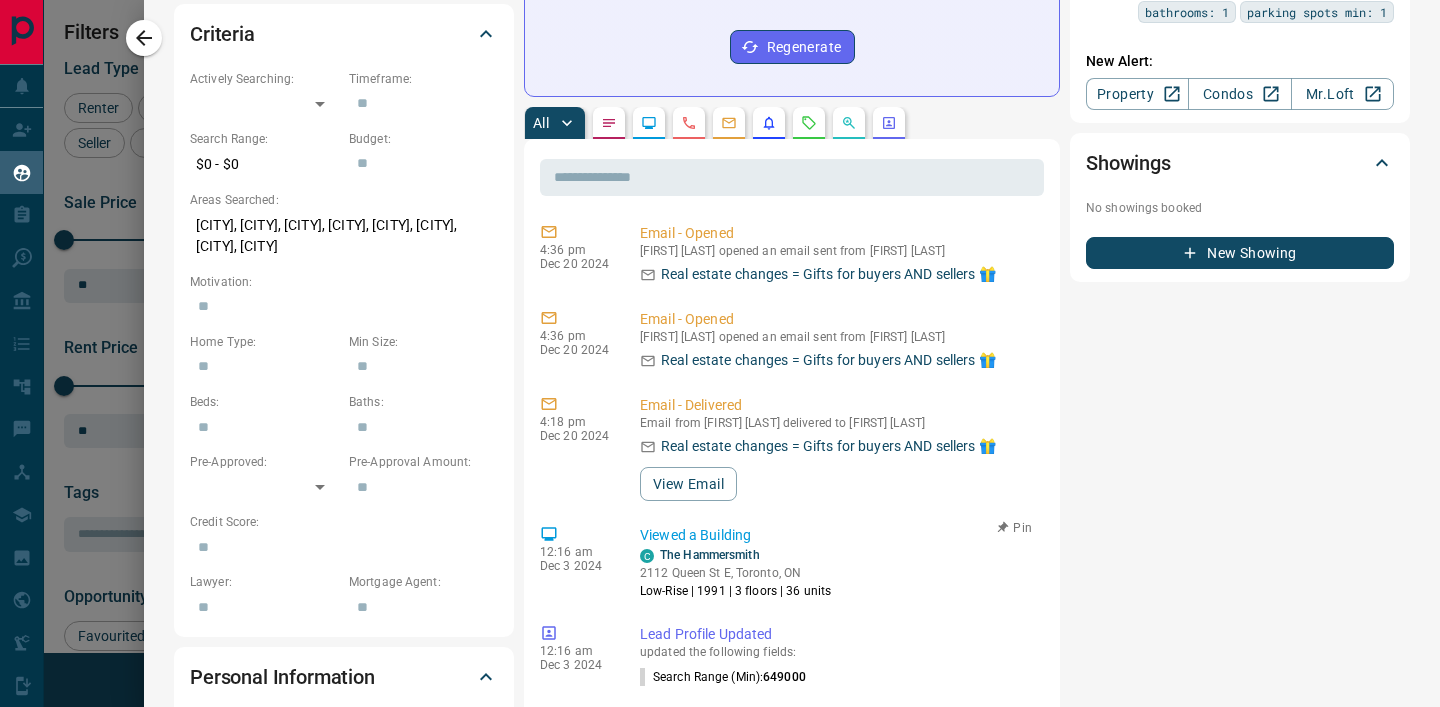 scroll, scrollTop: 2873, scrollLeft: 0, axis: vertical 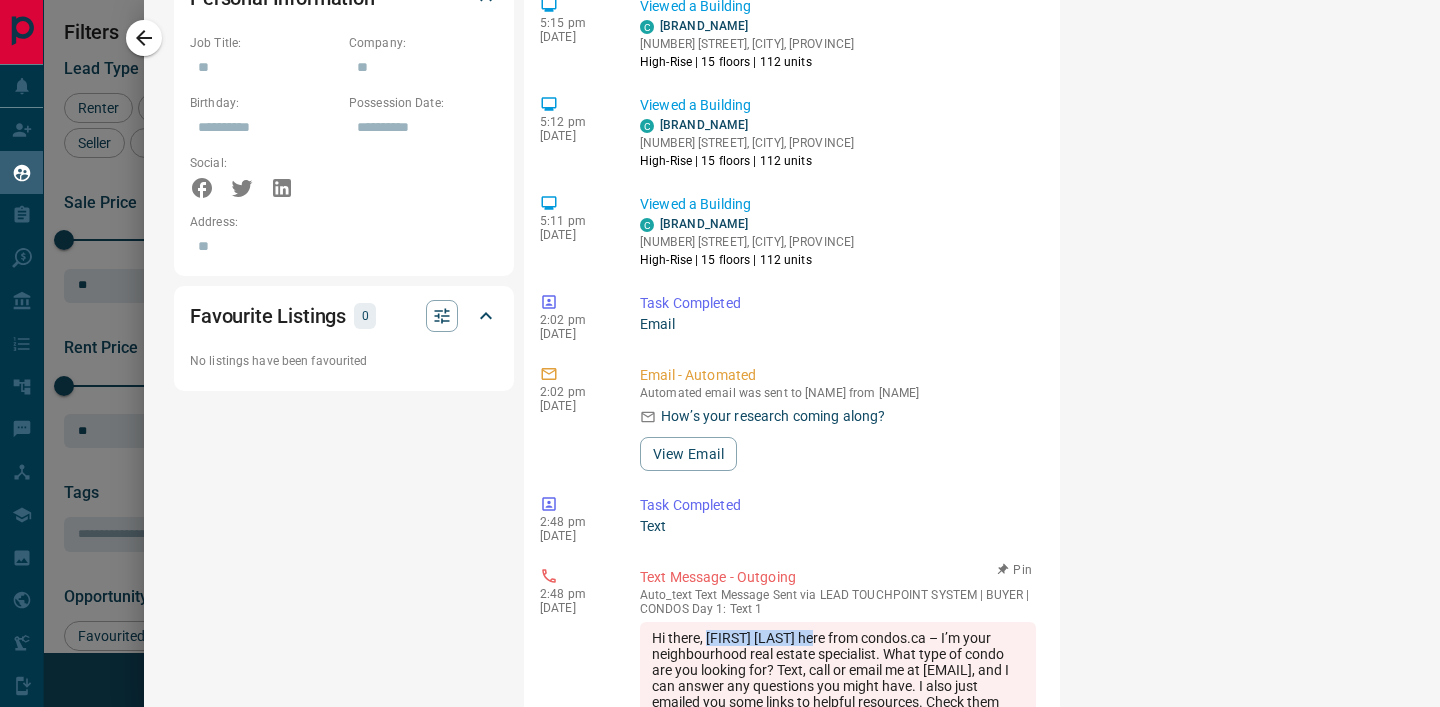 drag, startPoint x: 695, startPoint y: 432, endPoint x: 814, endPoint y: 442, distance: 119.419426 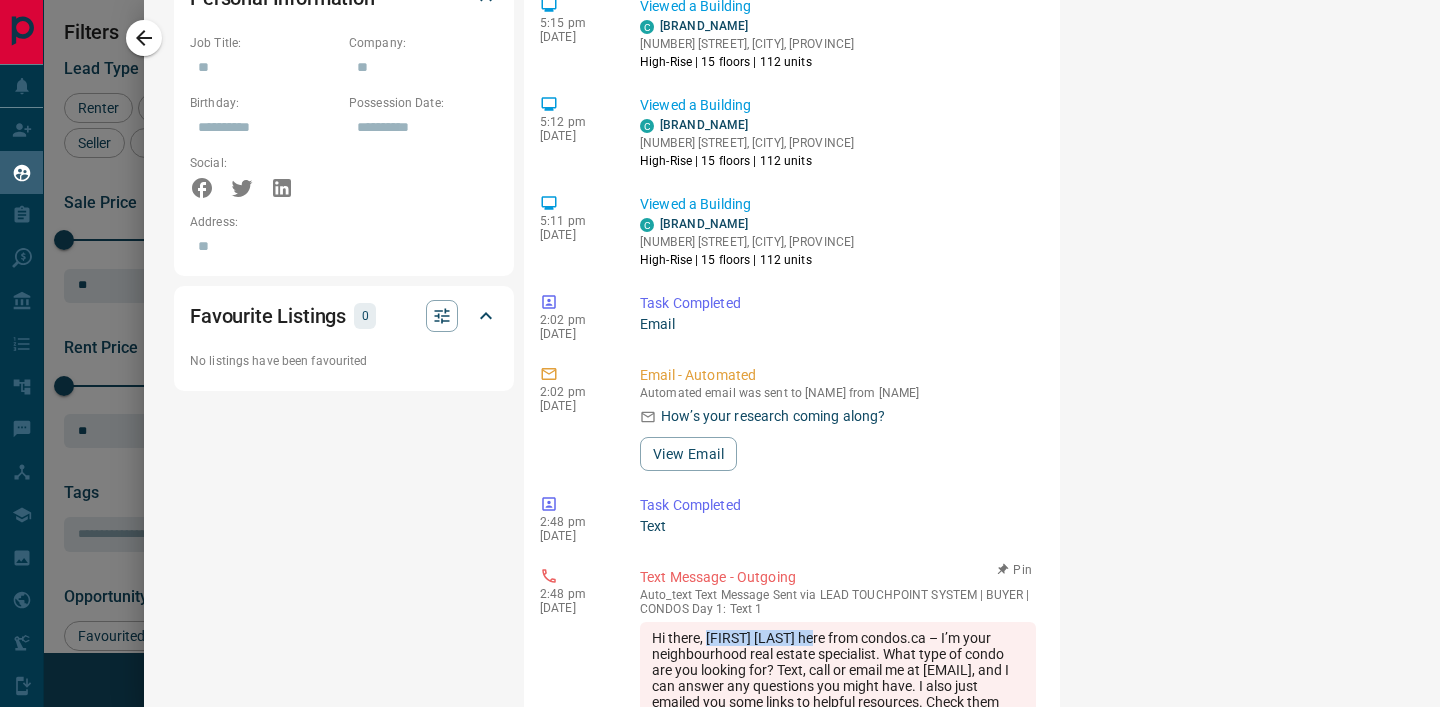 click on "Hi there, [FIRST] [LAST] here from condos.ca – I’m your neighbourhood real estate specialist. What type of condo are you looking for? Text, call or email me at [EMAIL], and I can answer any questions you might have. I also just emailed you some links to helpful resources. Check them out, then feel free to get in touch anytime." at bounding box center [838, 678] 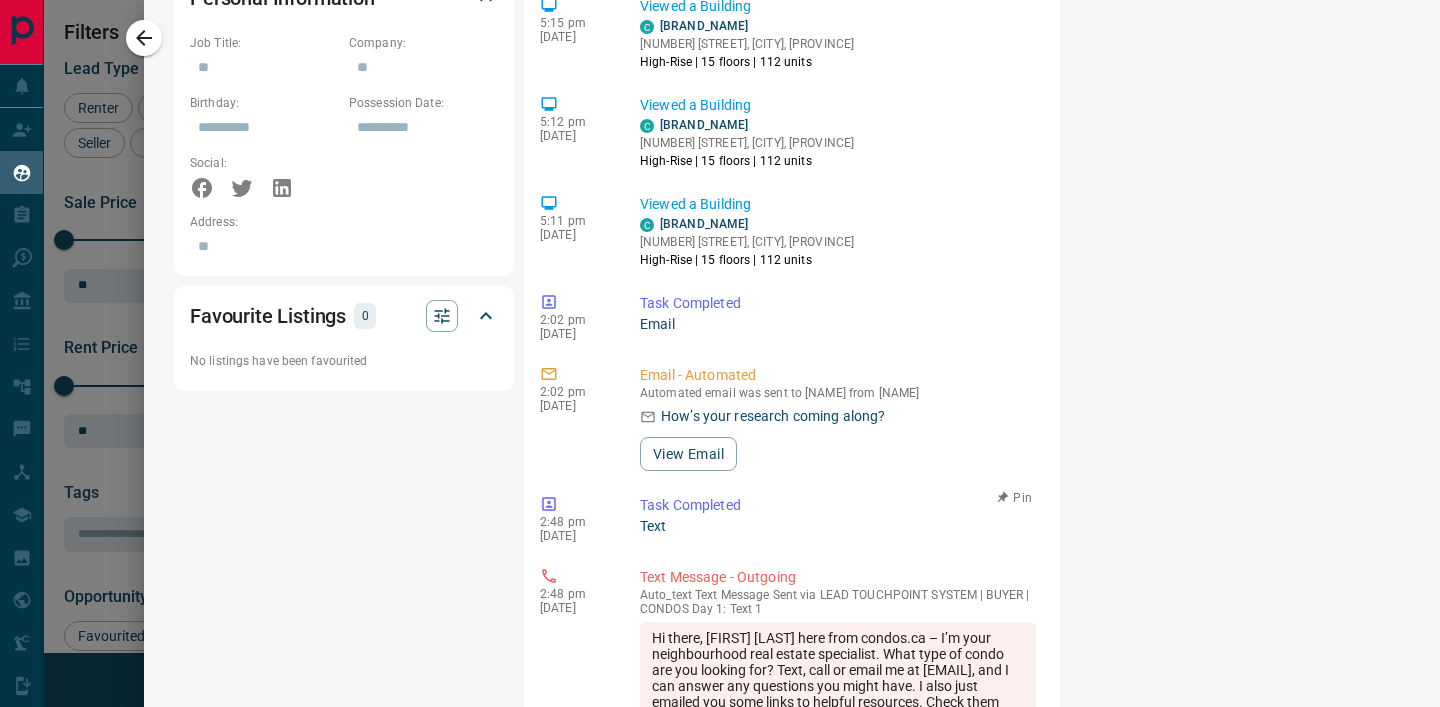 click on "Task Completed" at bounding box center [838, 505] 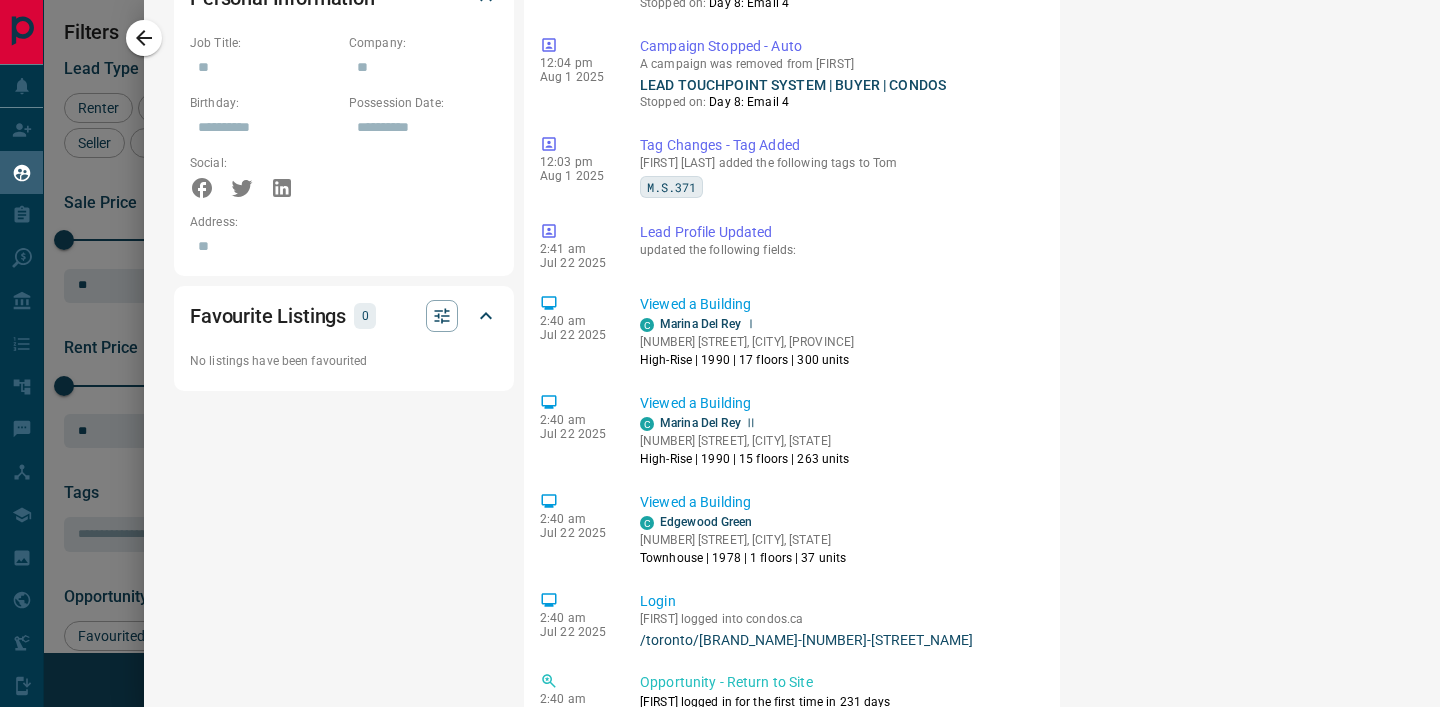 scroll, scrollTop: 0, scrollLeft: 0, axis: both 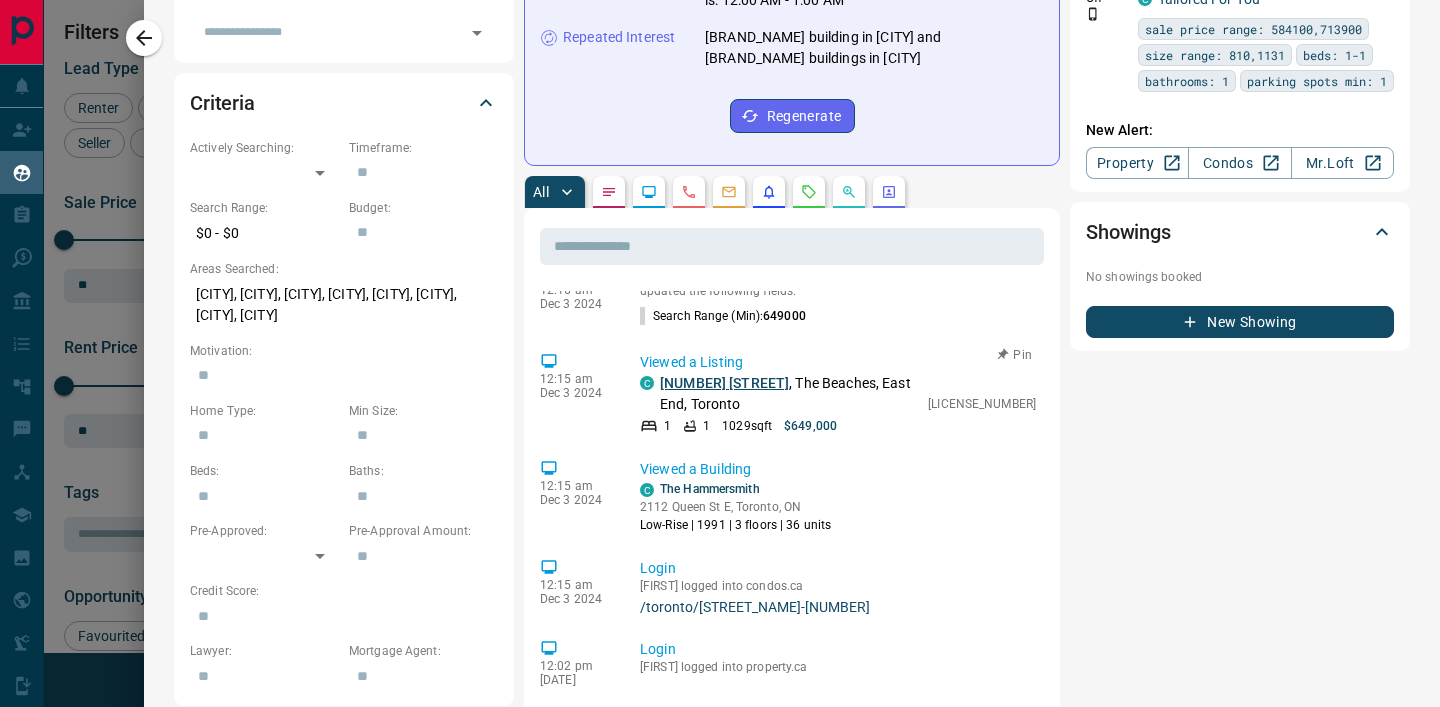 click on "[NUMBER] [STREET]" at bounding box center [724, 383] 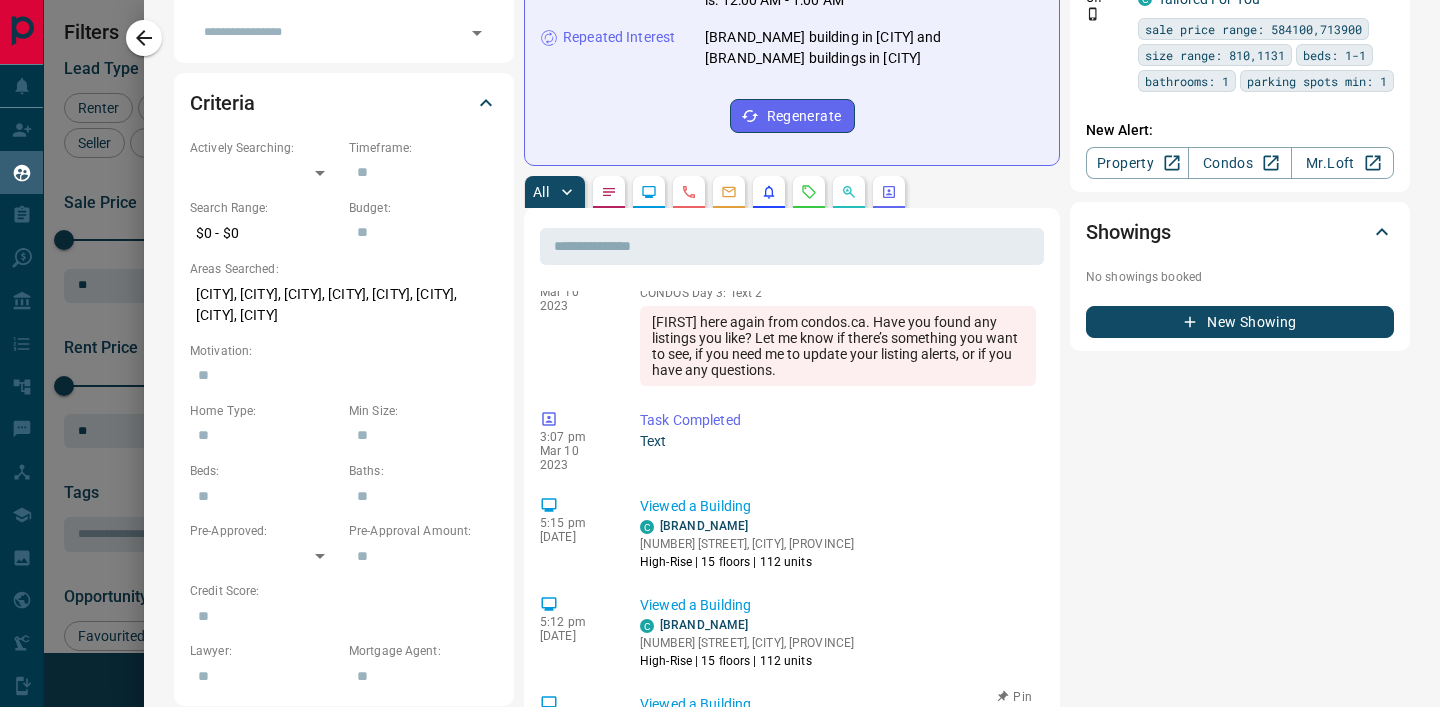 scroll, scrollTop: 8818, scrollLeft: 0, axis: vertical 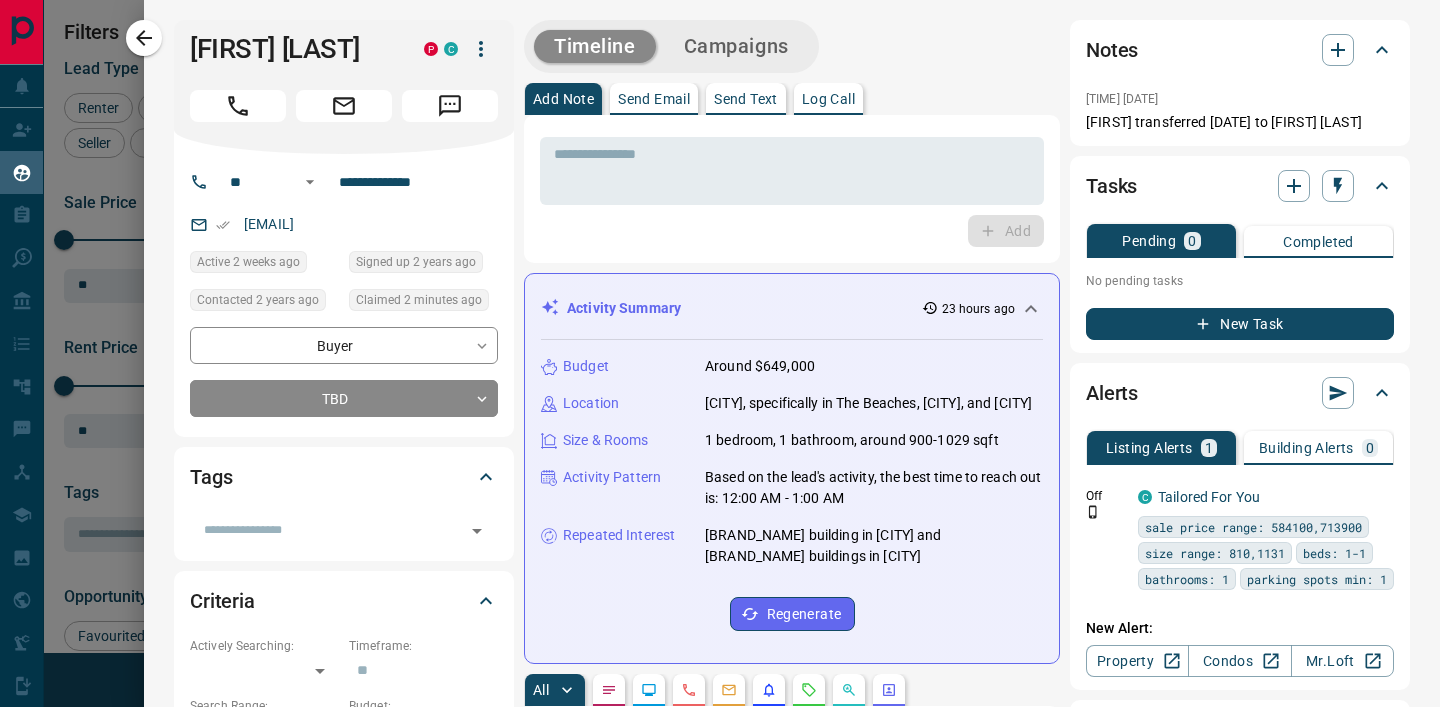 click on "Budget Around $649,000 Location Toronto, specifically in The Beaches, Mimico, and King West Size & Rooms 1 bedroom, 1 bathroom, around 900-1029 sqft Activity Pattern Based on the lead's activity, the best time to reach out is:  12:00 AM - 1:00 AM Repeated Interest The Hammersmith building in The Beaches and Marina Del Rey buildings in Mimico Regenerate" at bounding box center (792, 493) 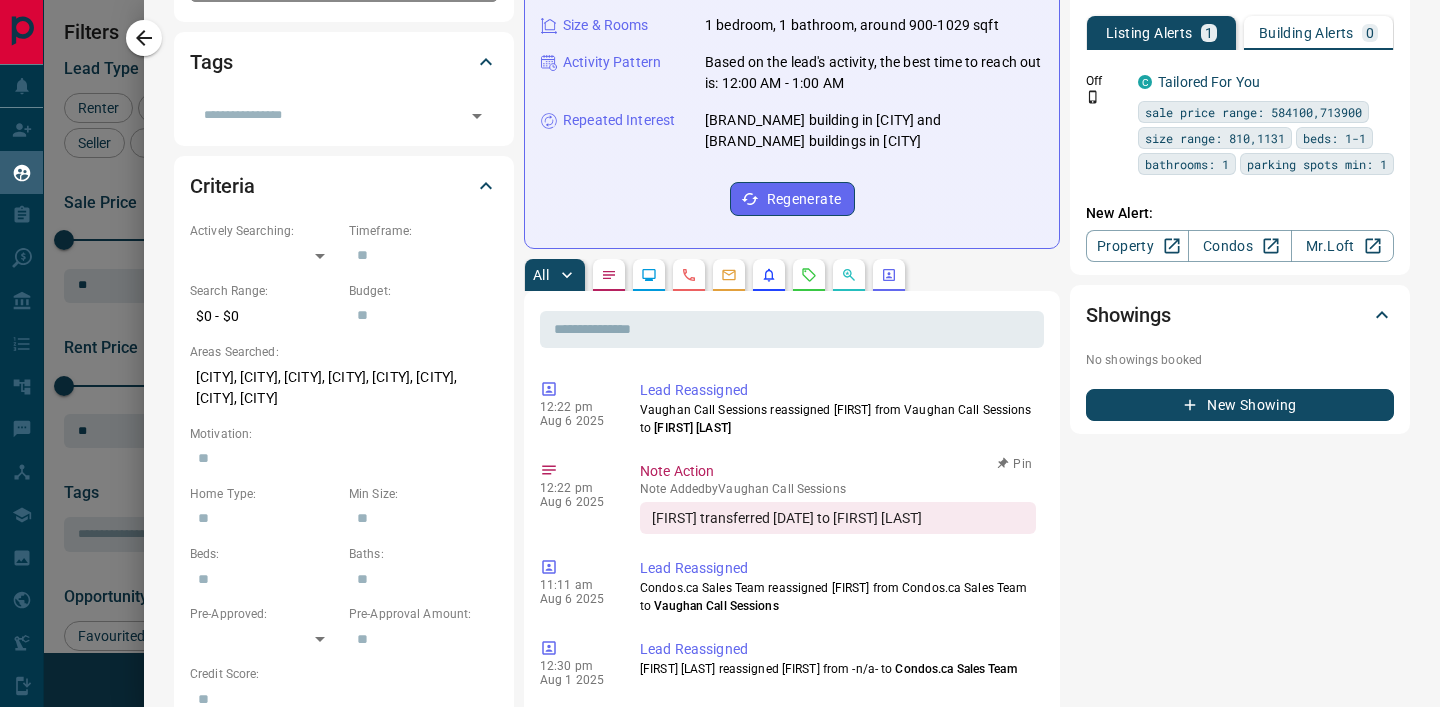 scroll, scrollTop: 393, scrollLeft: 179, axis: both 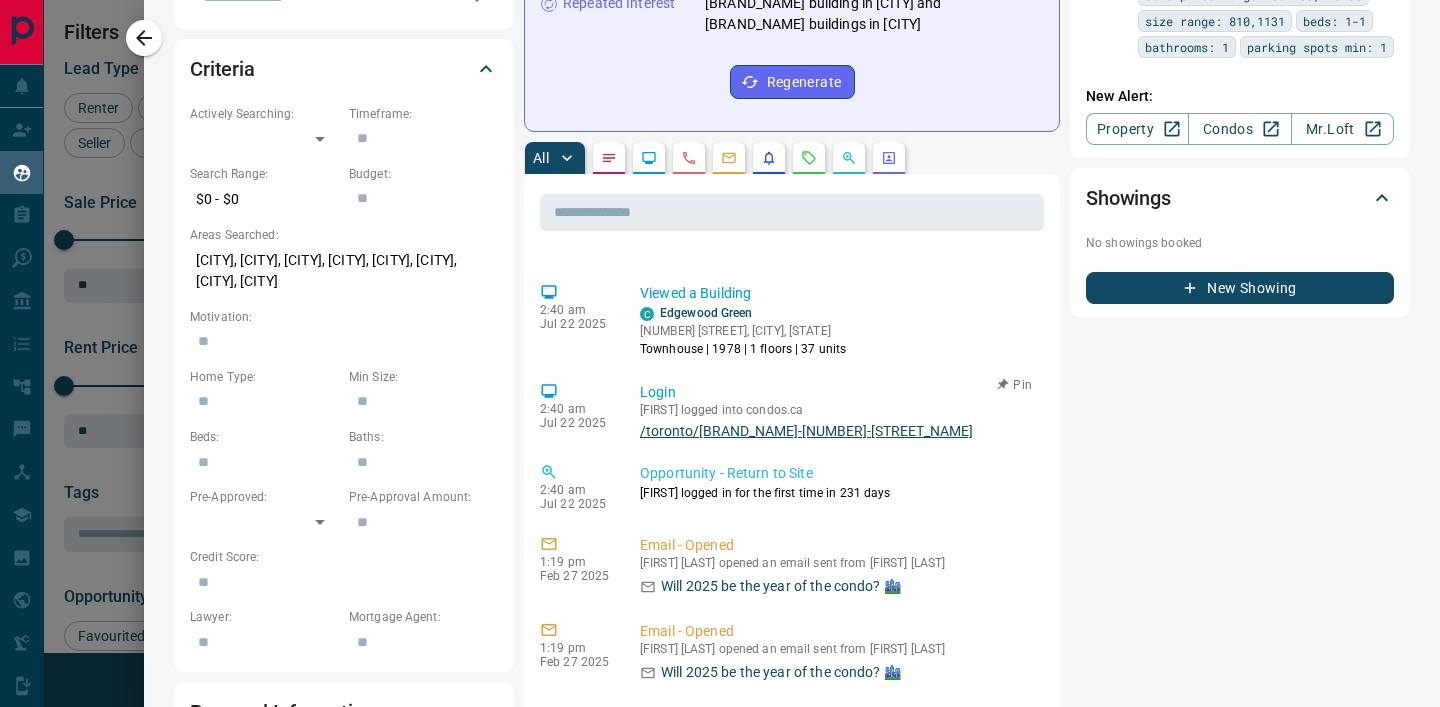 click on "/toronto/[BRAND_NAME]-[NUMBER]-[STREET_NAME]" at bounding box center (838, 431) 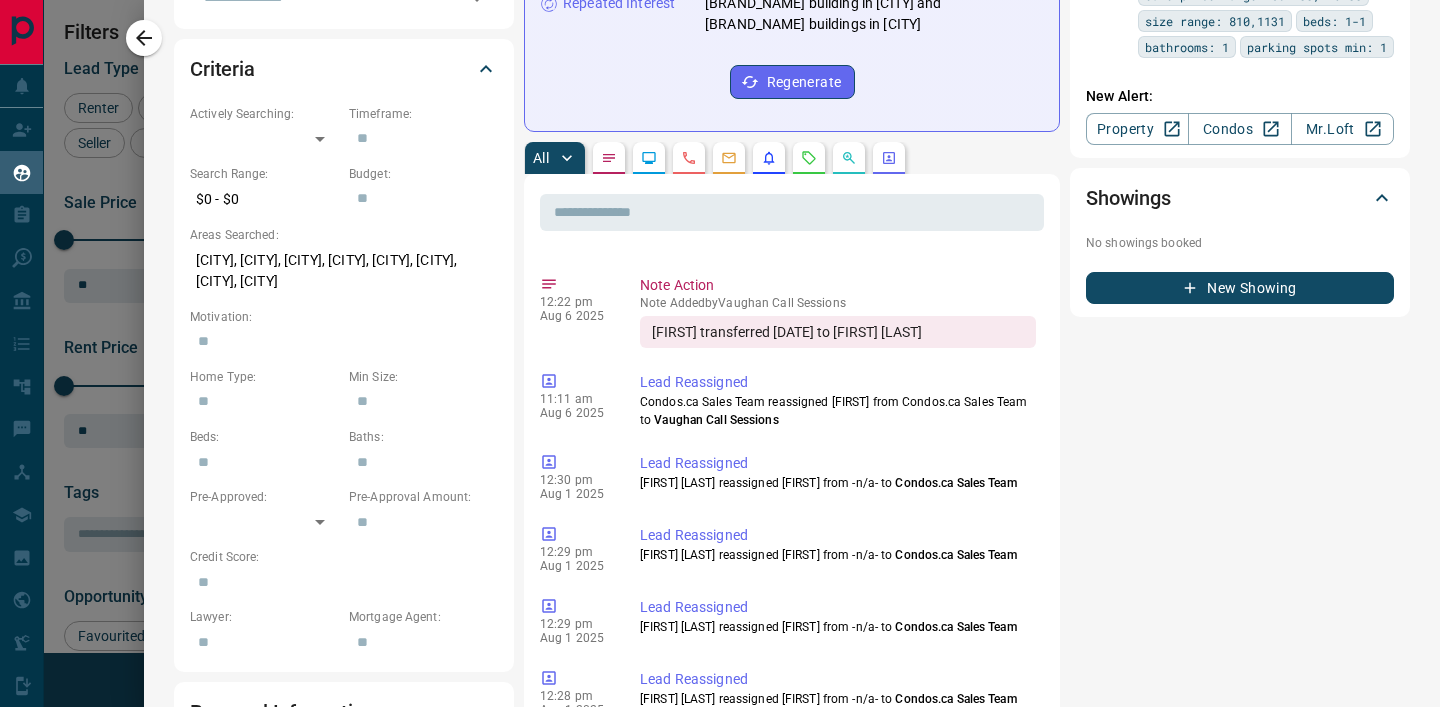 scroll, scrollTop: 0, scrollLeft: 0, axis: both 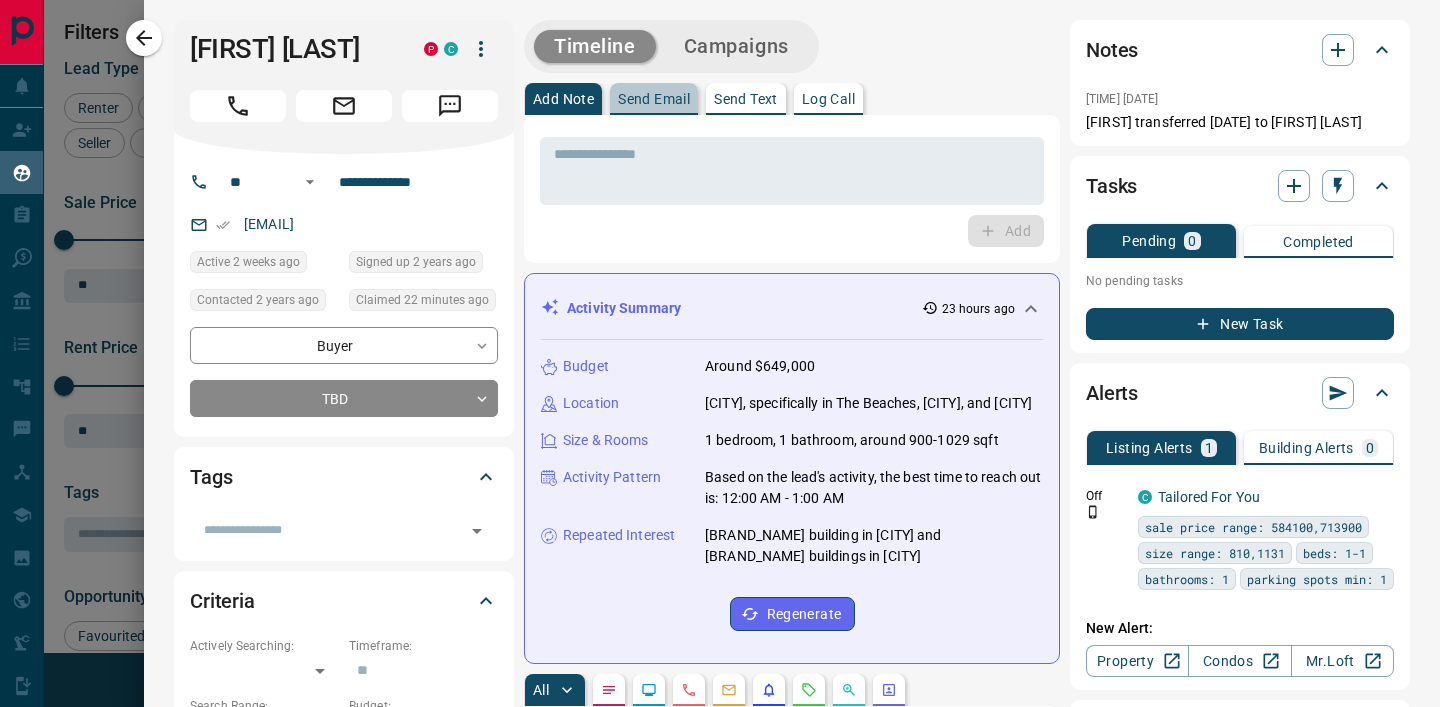 click on "Send Email" at bounding box center [654, 99] 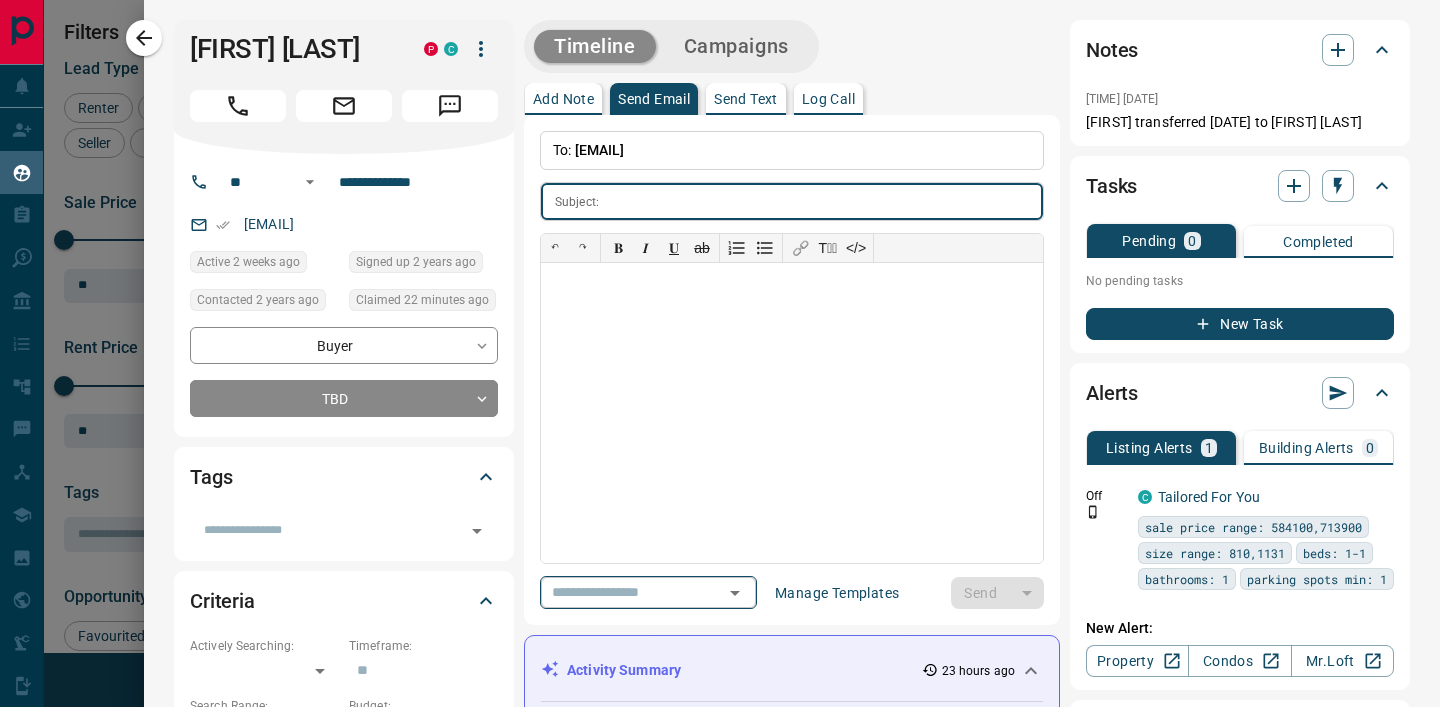 click on "​" at bounding box center (648, 592) 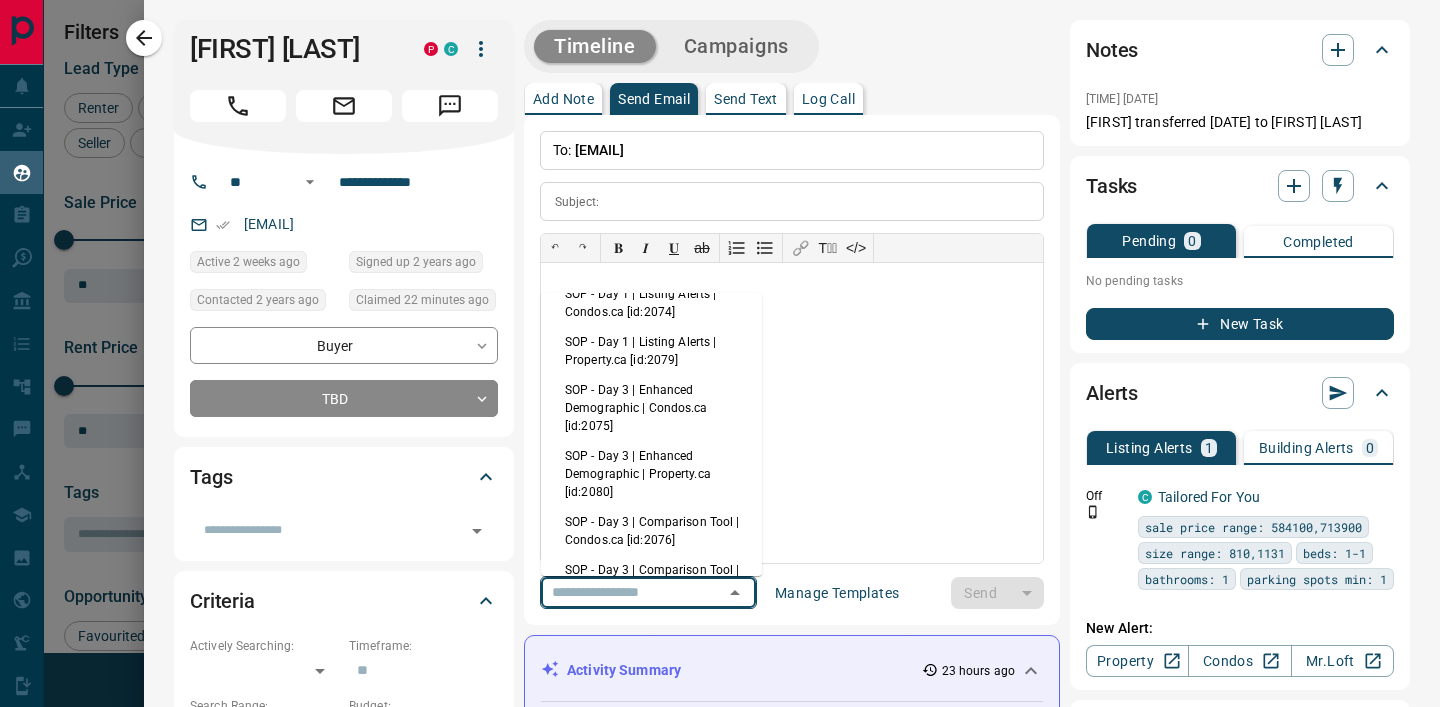 scroll, scrollTop: 0, scrollLeft: 0, axis: both 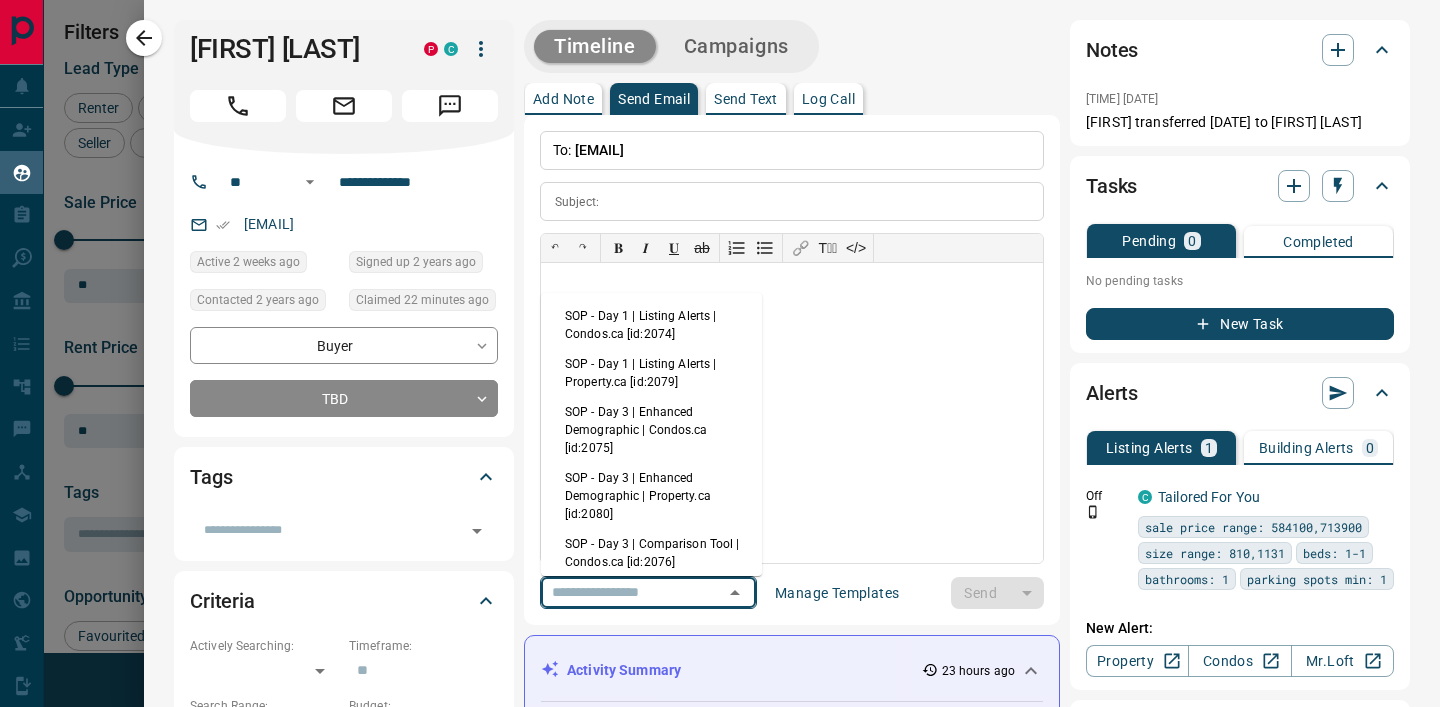 click on "SOP - Day 1 | Listing Alerts | Condos.ca [id:2074]" at bounding box center [651, 325] 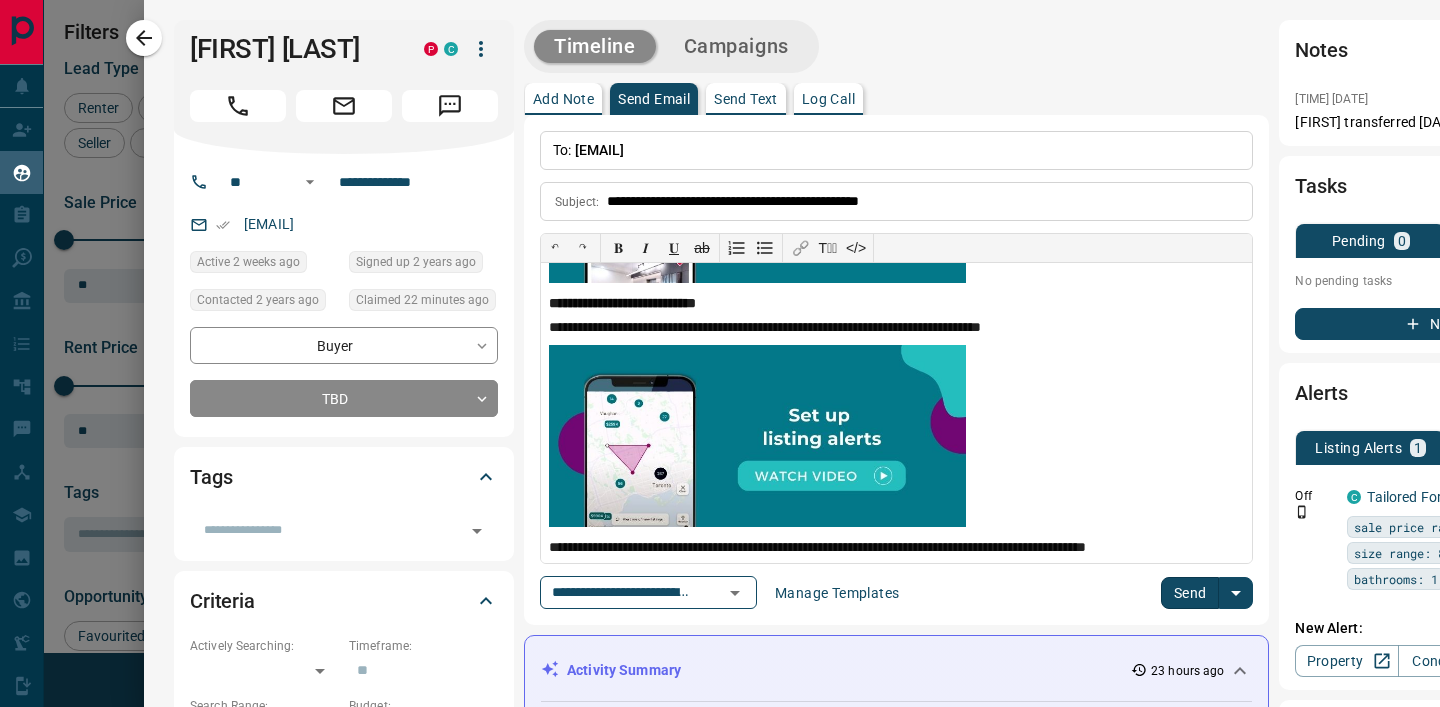 scroll, scrollTop: 404, scrollLeft: 0, axis: vertical 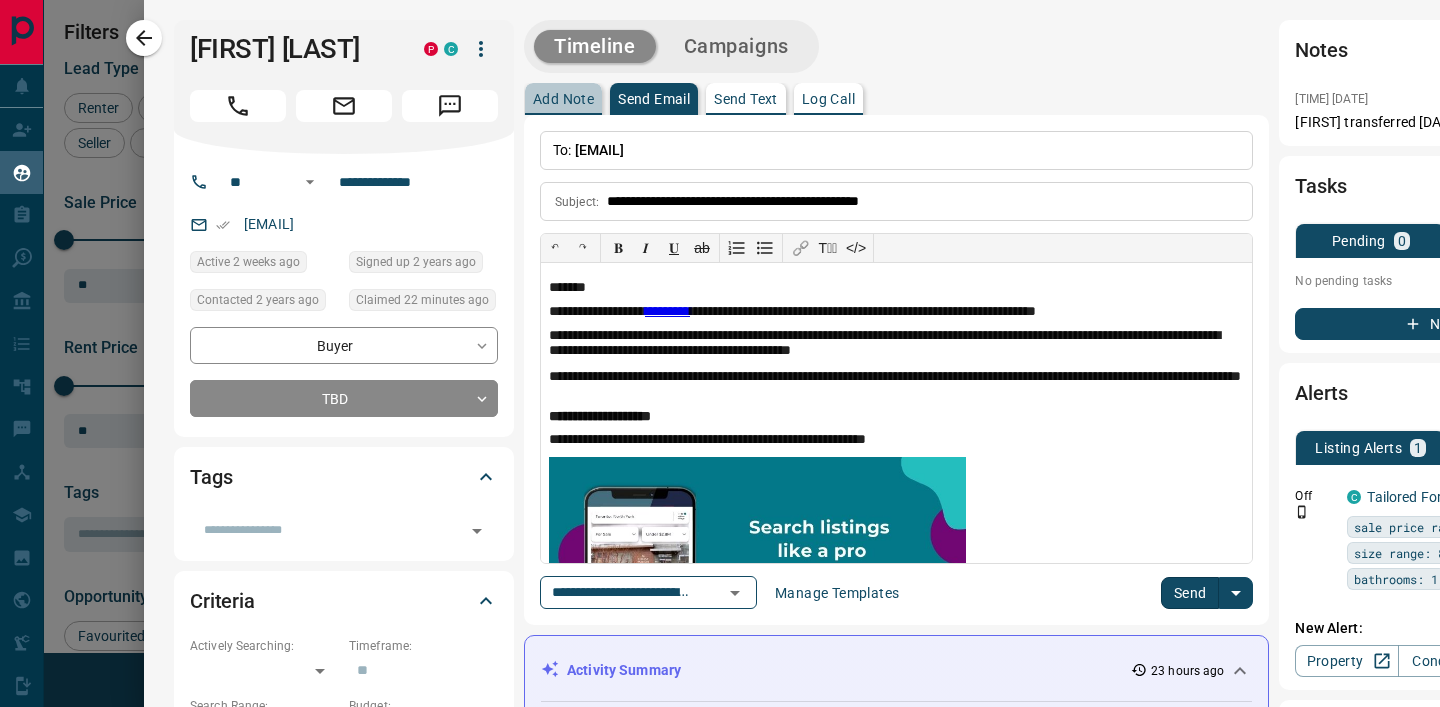 click on "Add Note" at bounding box center (563, 99) 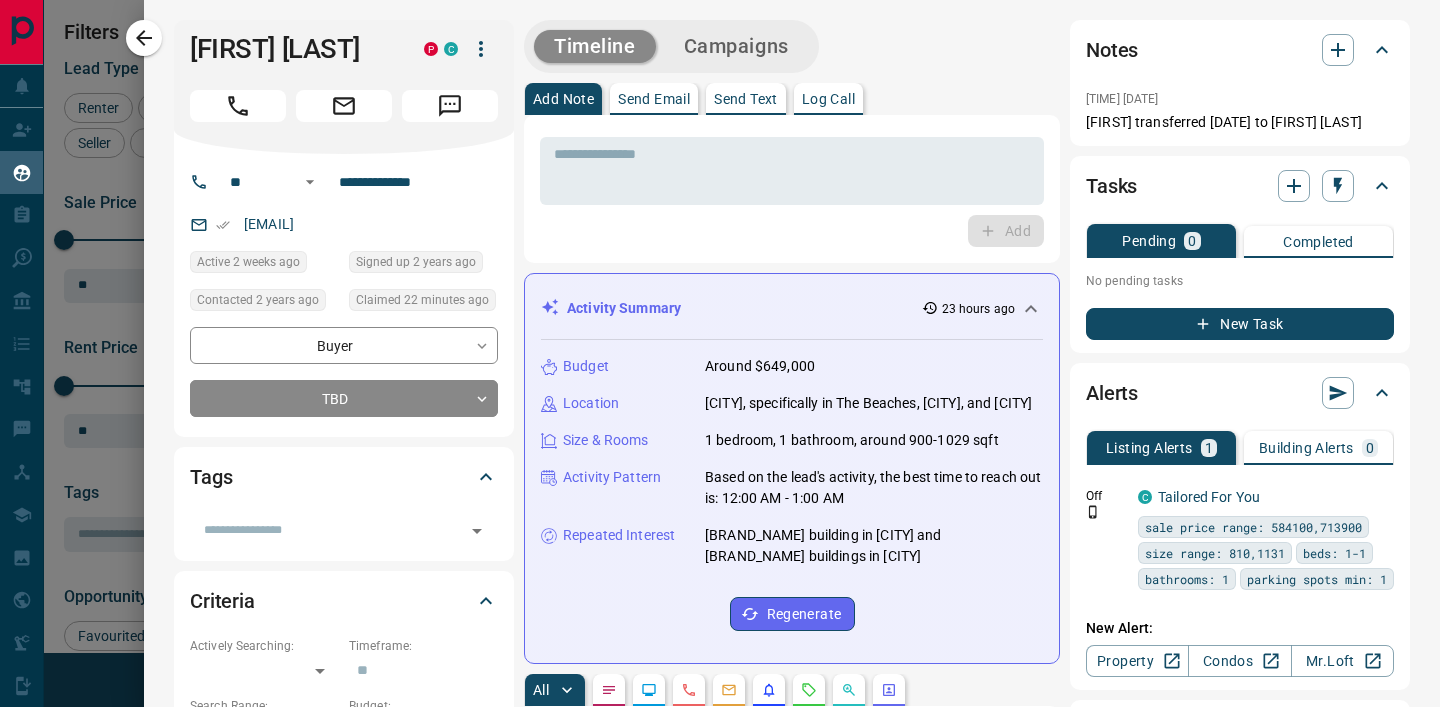 click on "Send Email" at bounding box center [654, 99] 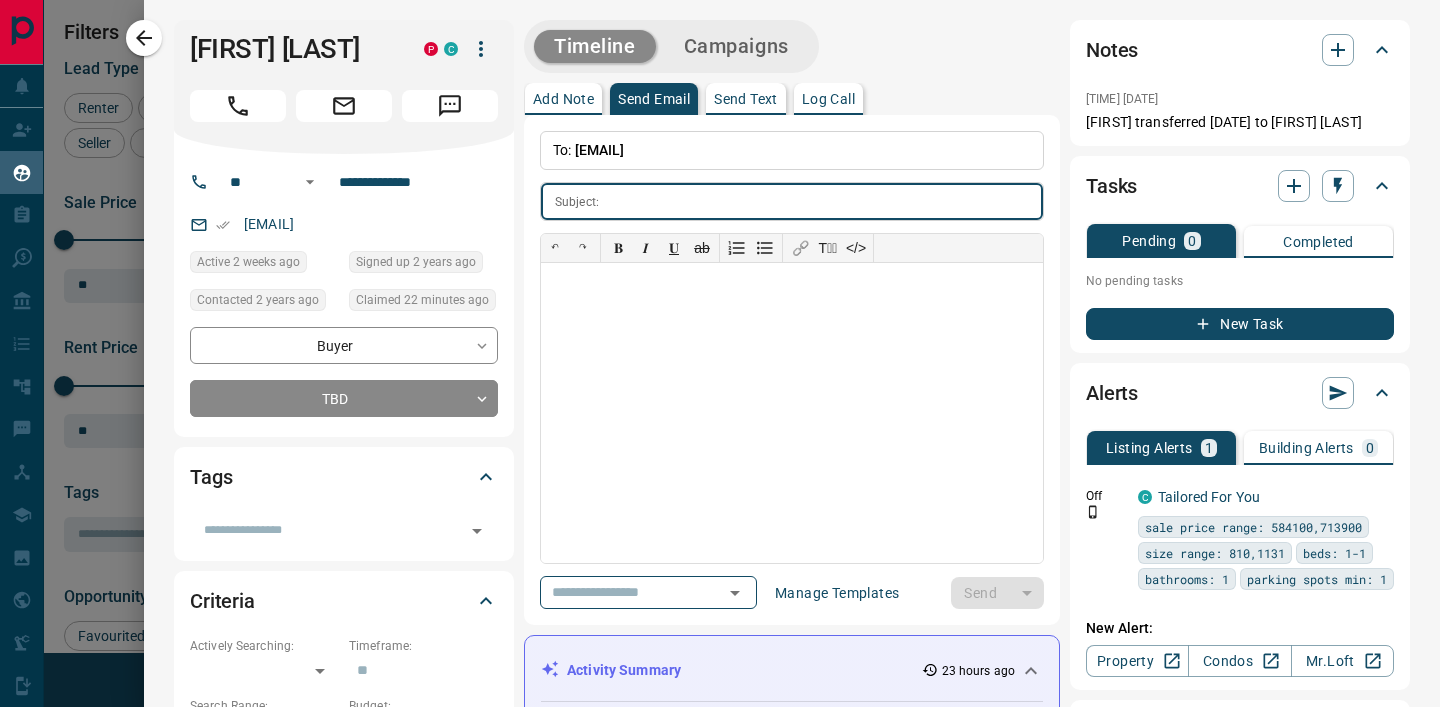 click on "Add Note" at bounding box center (563, 99) 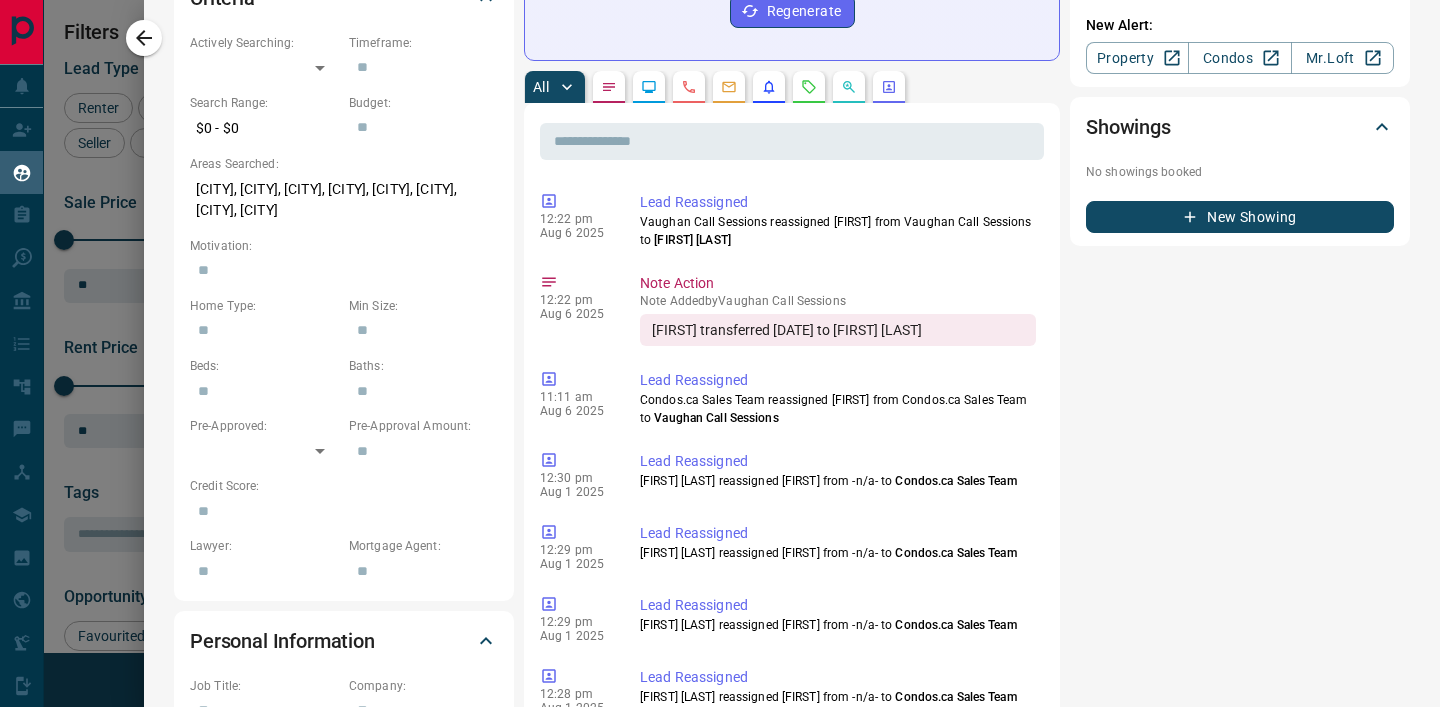 scroll, scrollTop: 610, scrollLeft: 3, axis: both 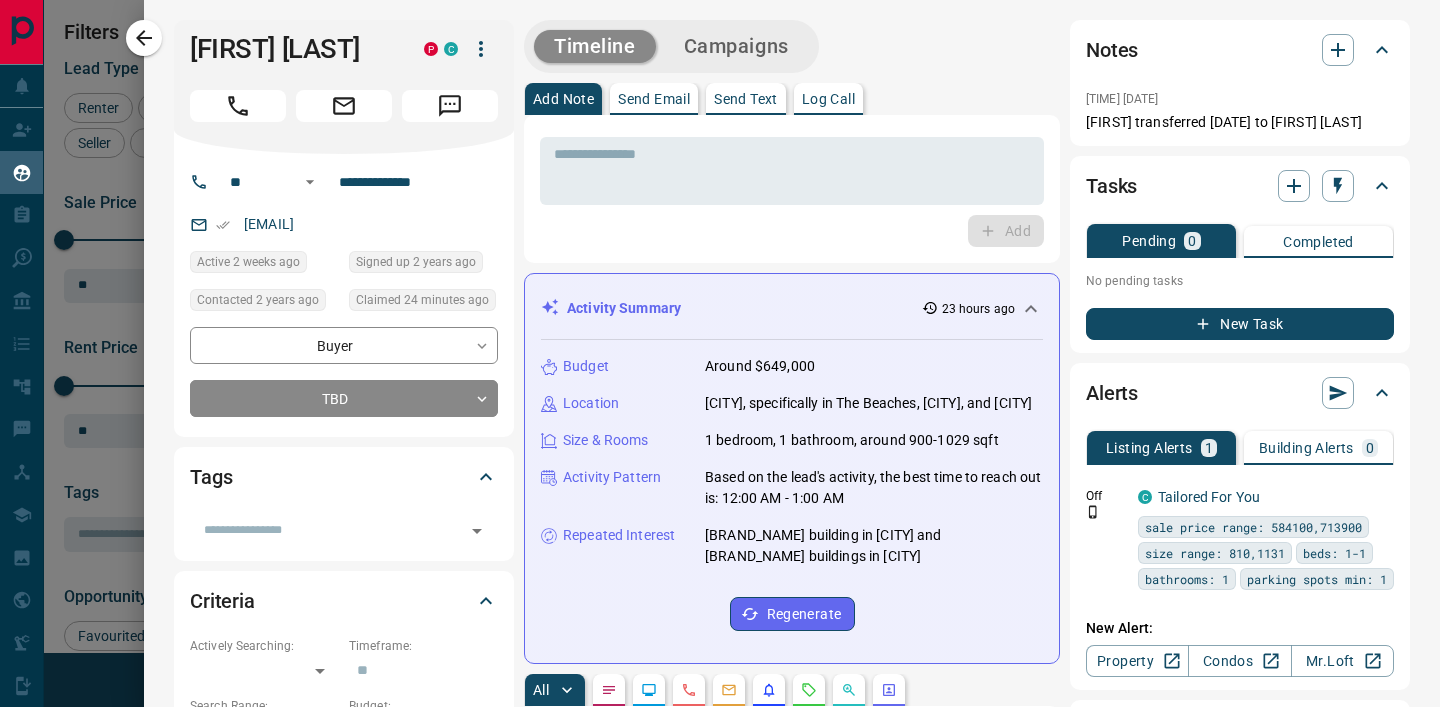 click on "[FIRST] [LAST]" at bounding box center (344, 87) 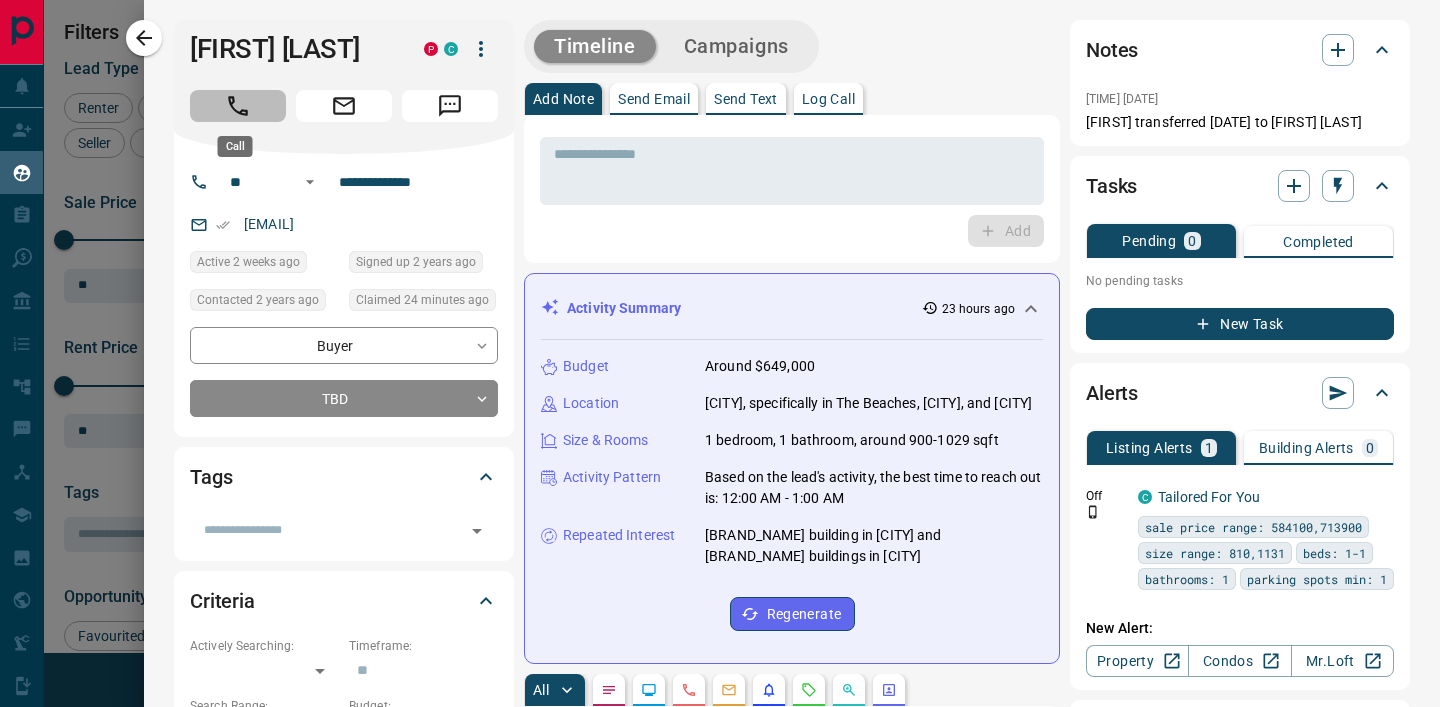 click at bounding box center [238, 106] 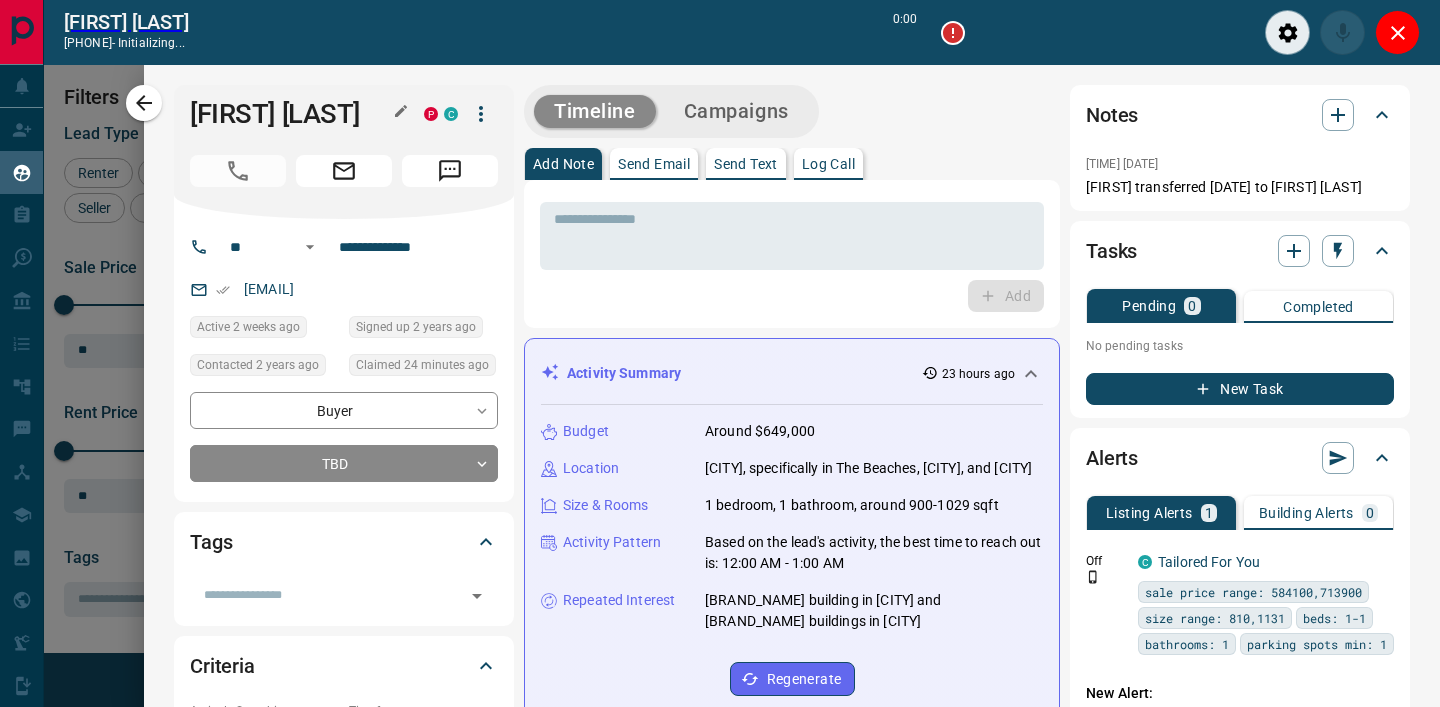 scroll, scrollTop: 466, scrollLeft: 1062, axis: both 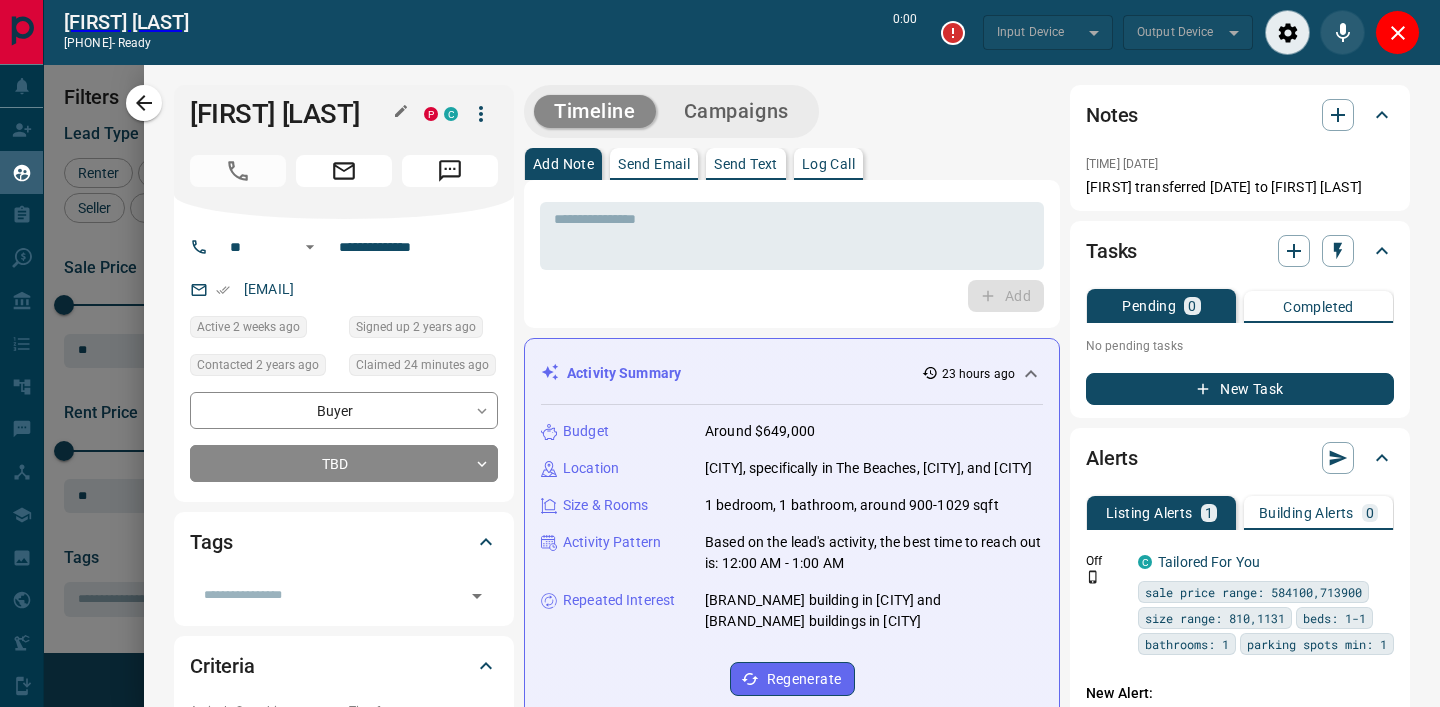 type on "*******" 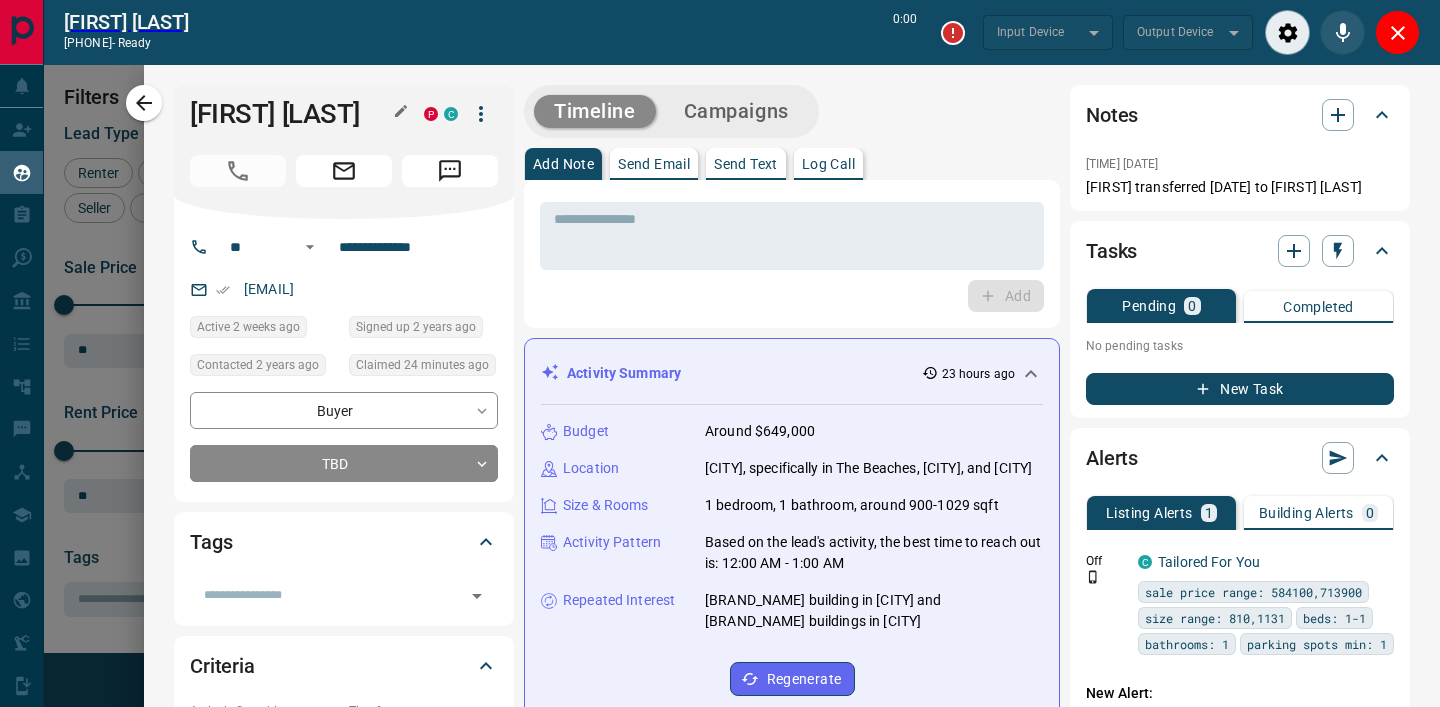 type on "*******" 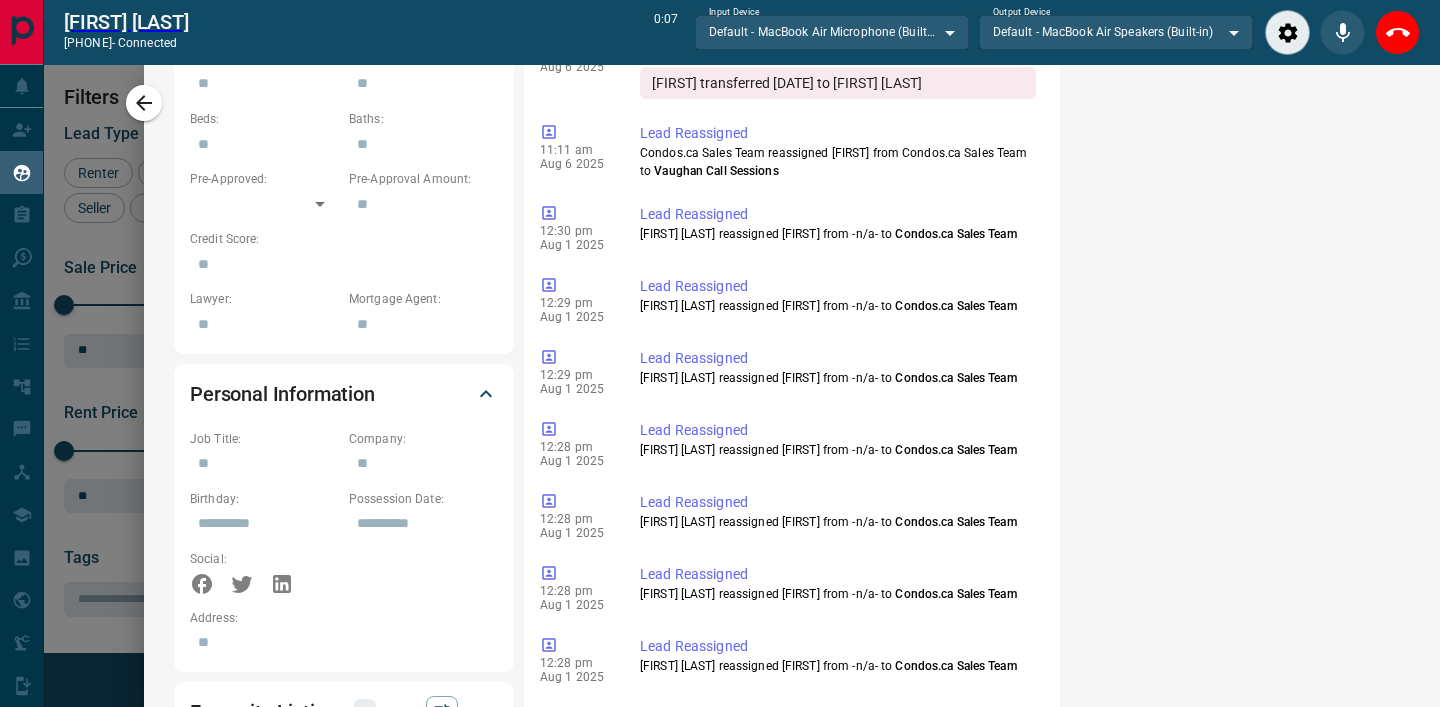 scroll, scrollTop: 994, scrollLeft: 2, axis: both 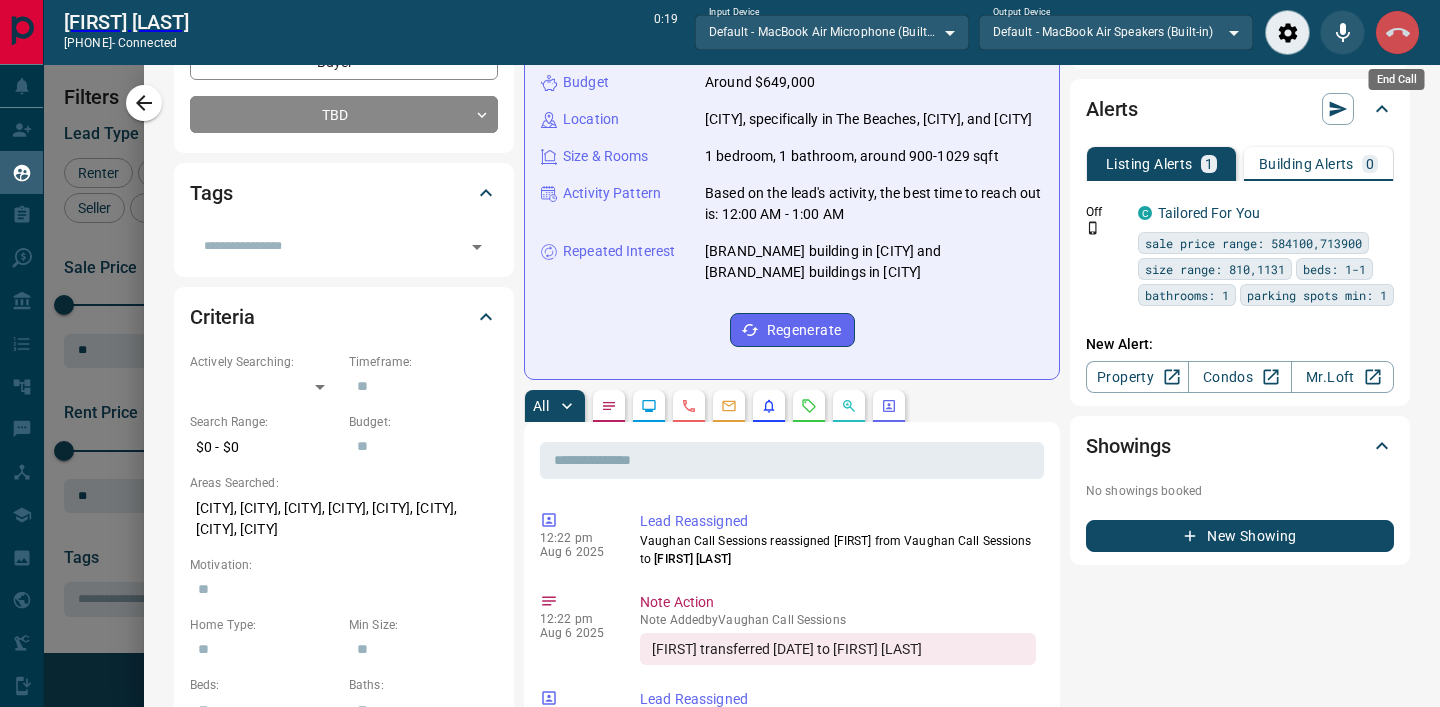 click 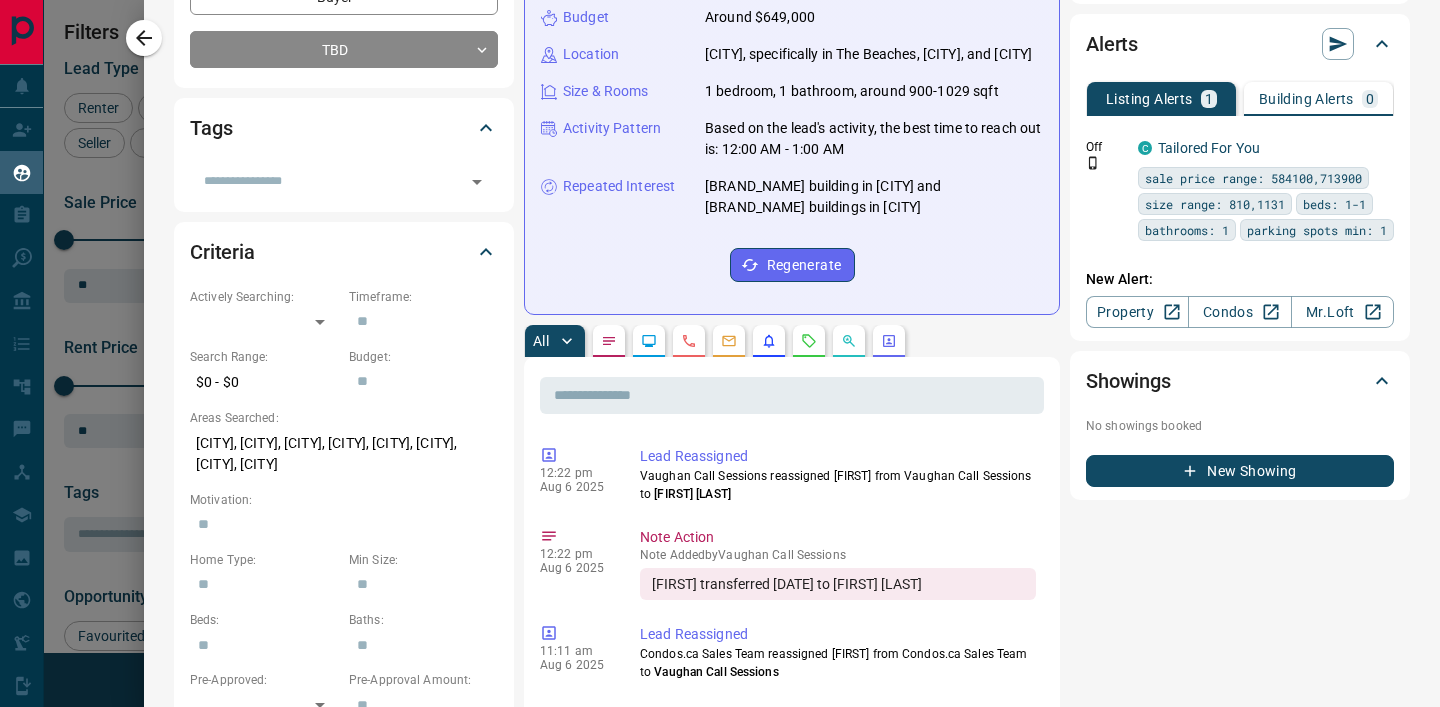 scroll, scrollTop: 1, scrollLeft: 1, axis: both 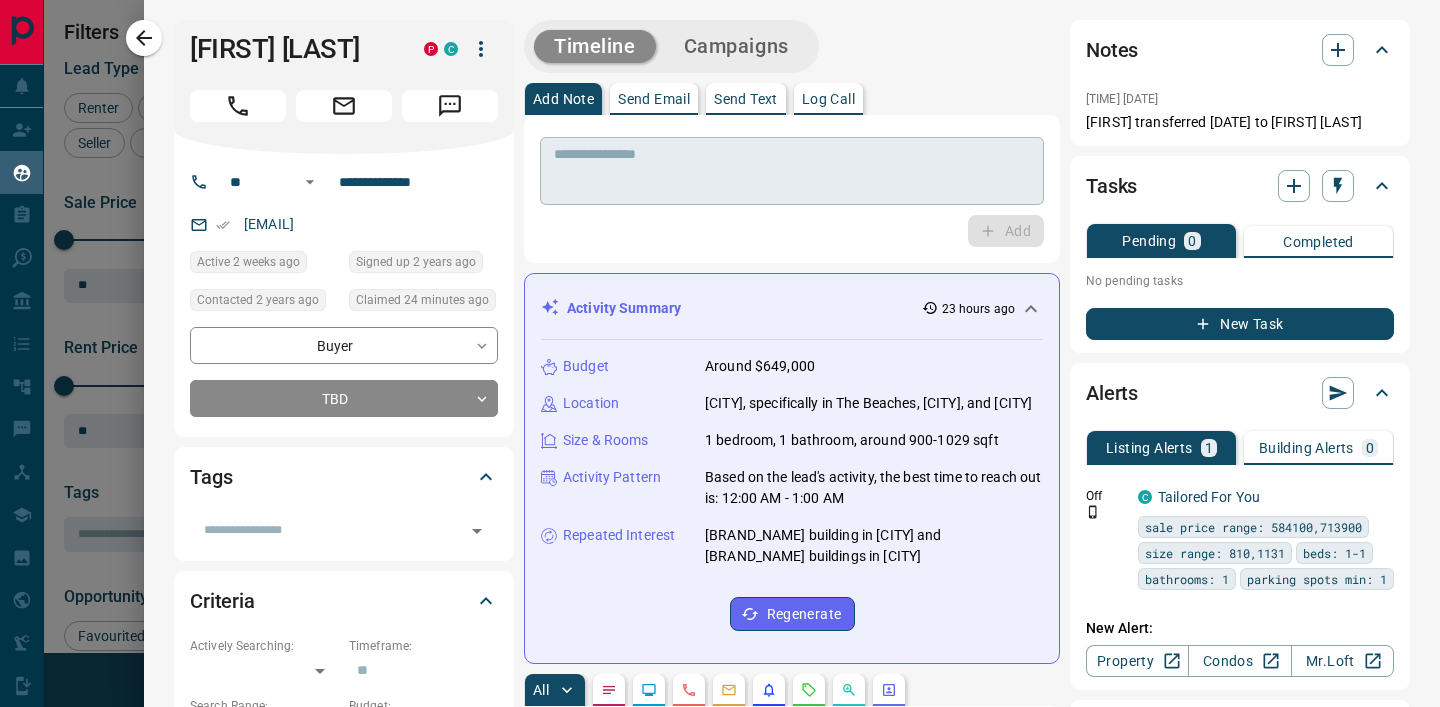 click at bounding box center (792, 171) 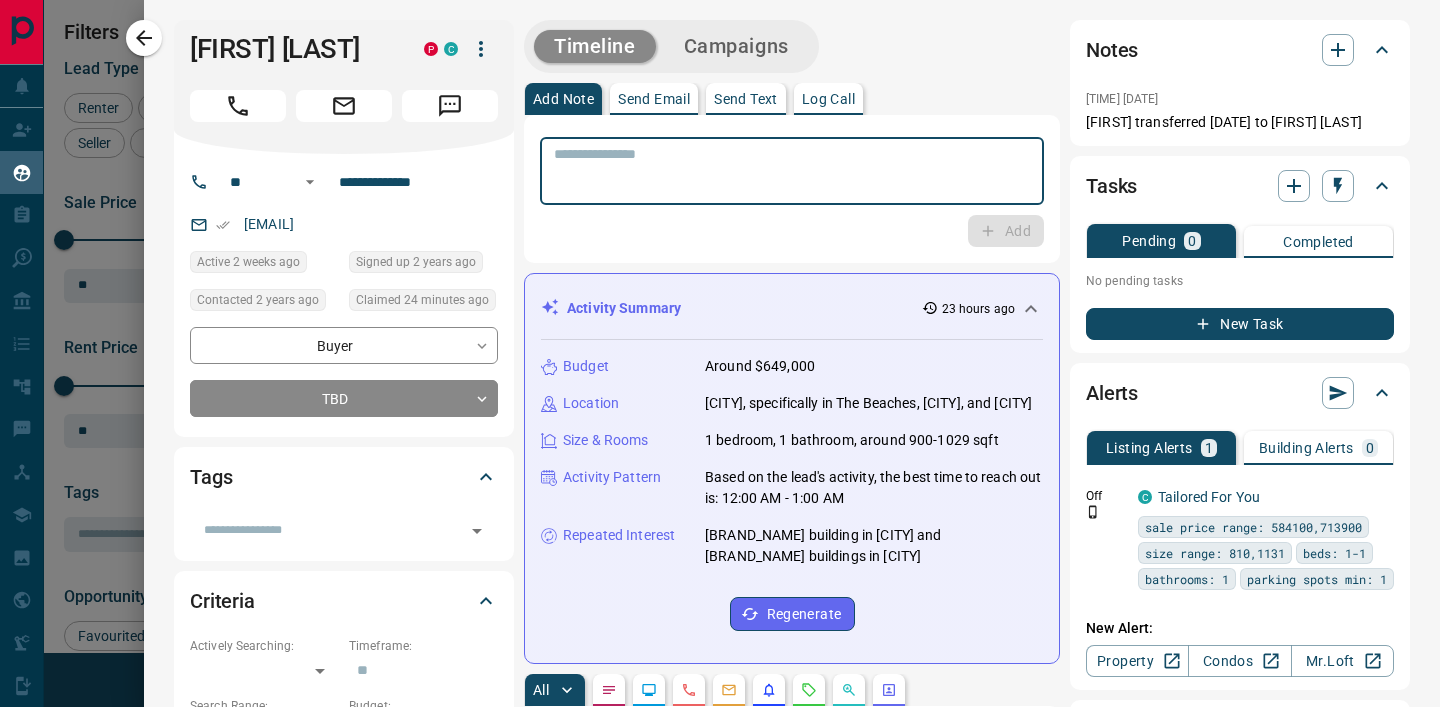 scroll, scrollTop: 0, scrollLeft: 0, axis: both 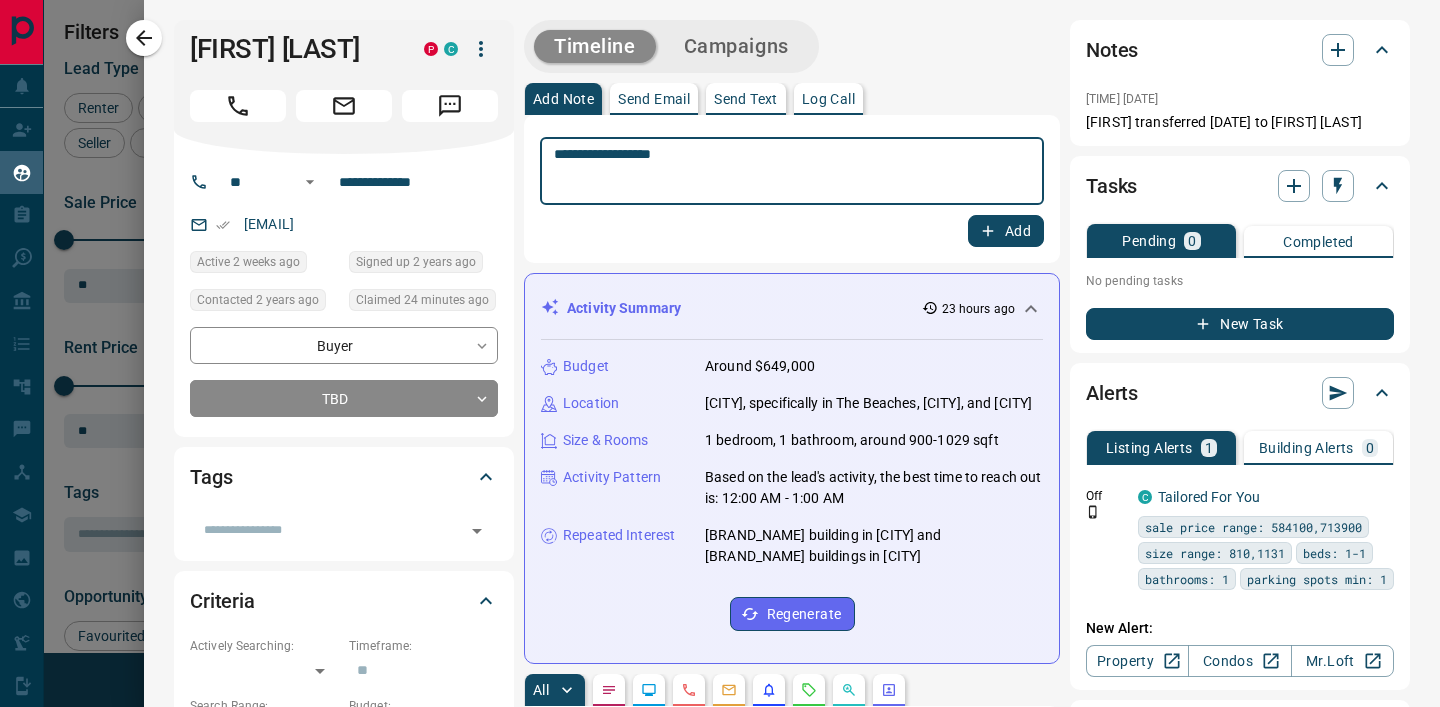click on "**********" at bounding box center [792, 171] 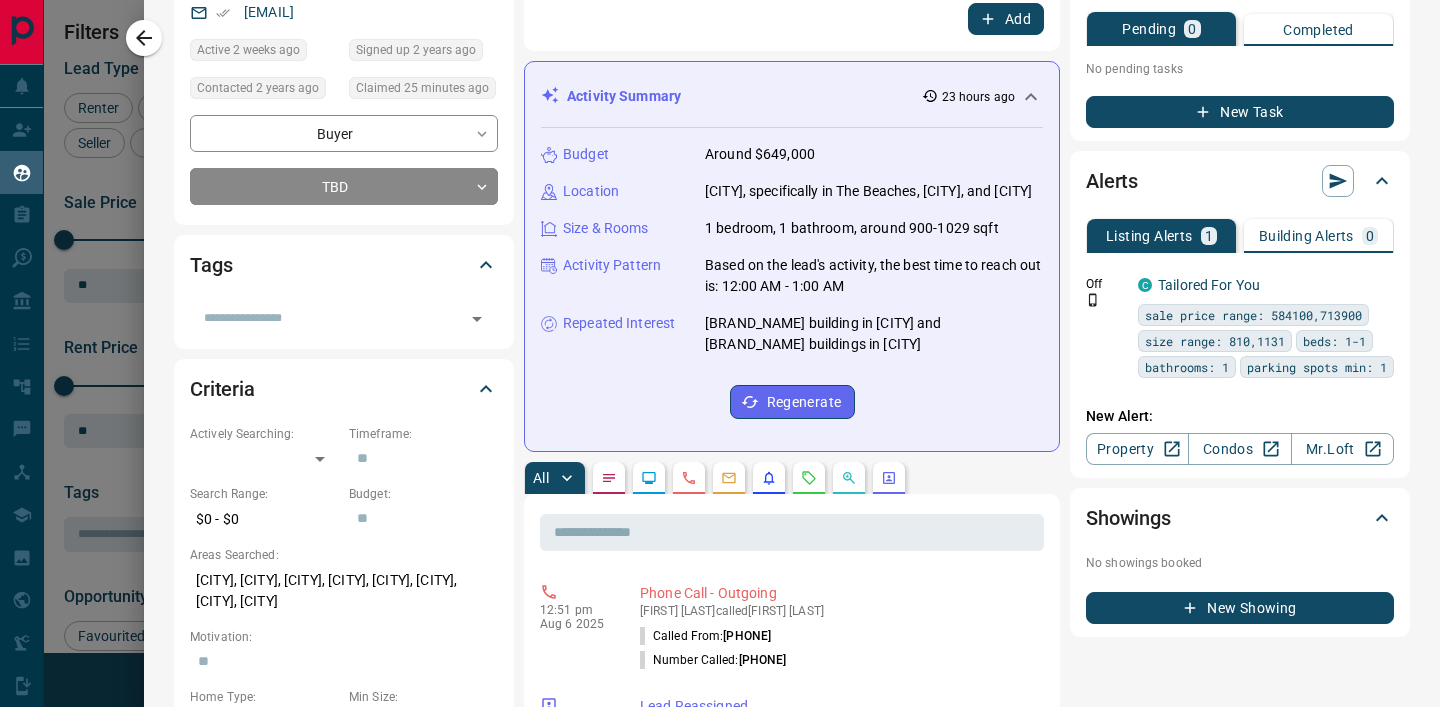 scroll, scrollTop: 0, scrollLeft: 0, axis: both 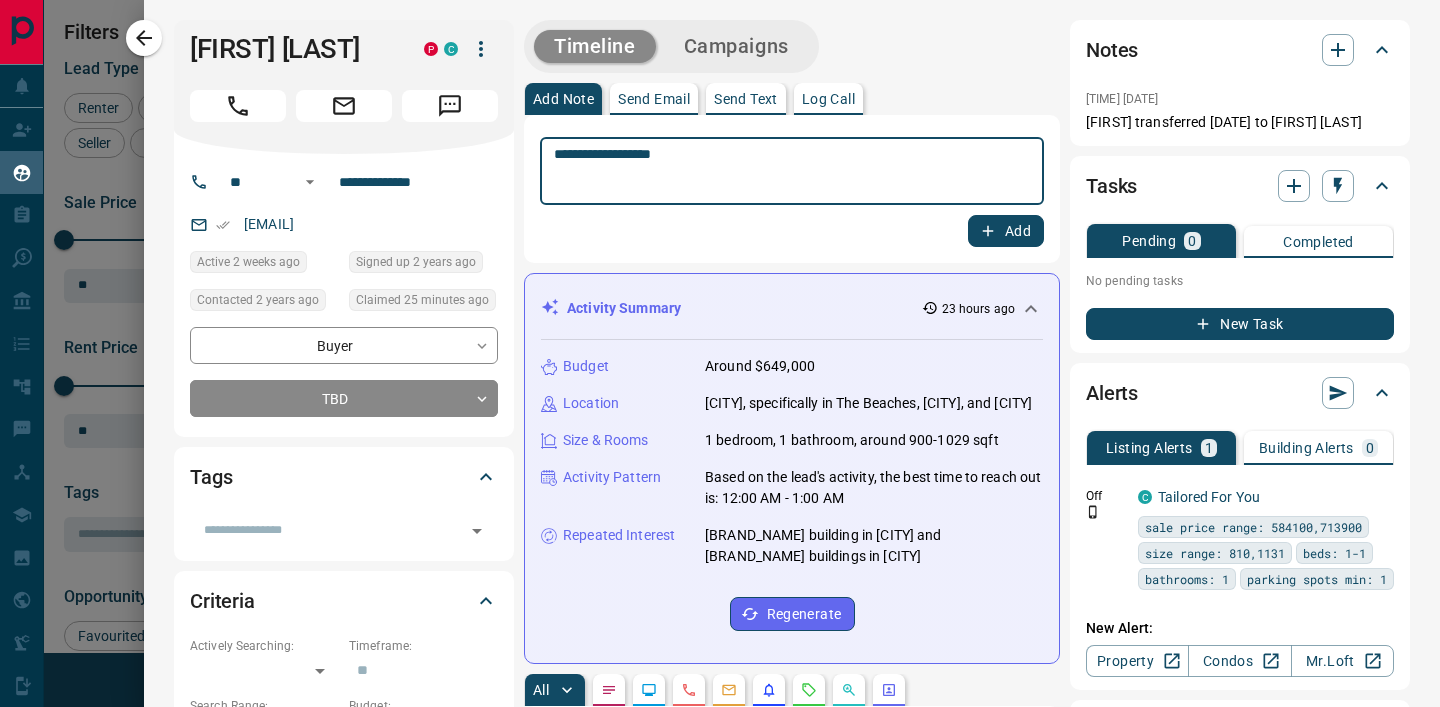 type on "**********" 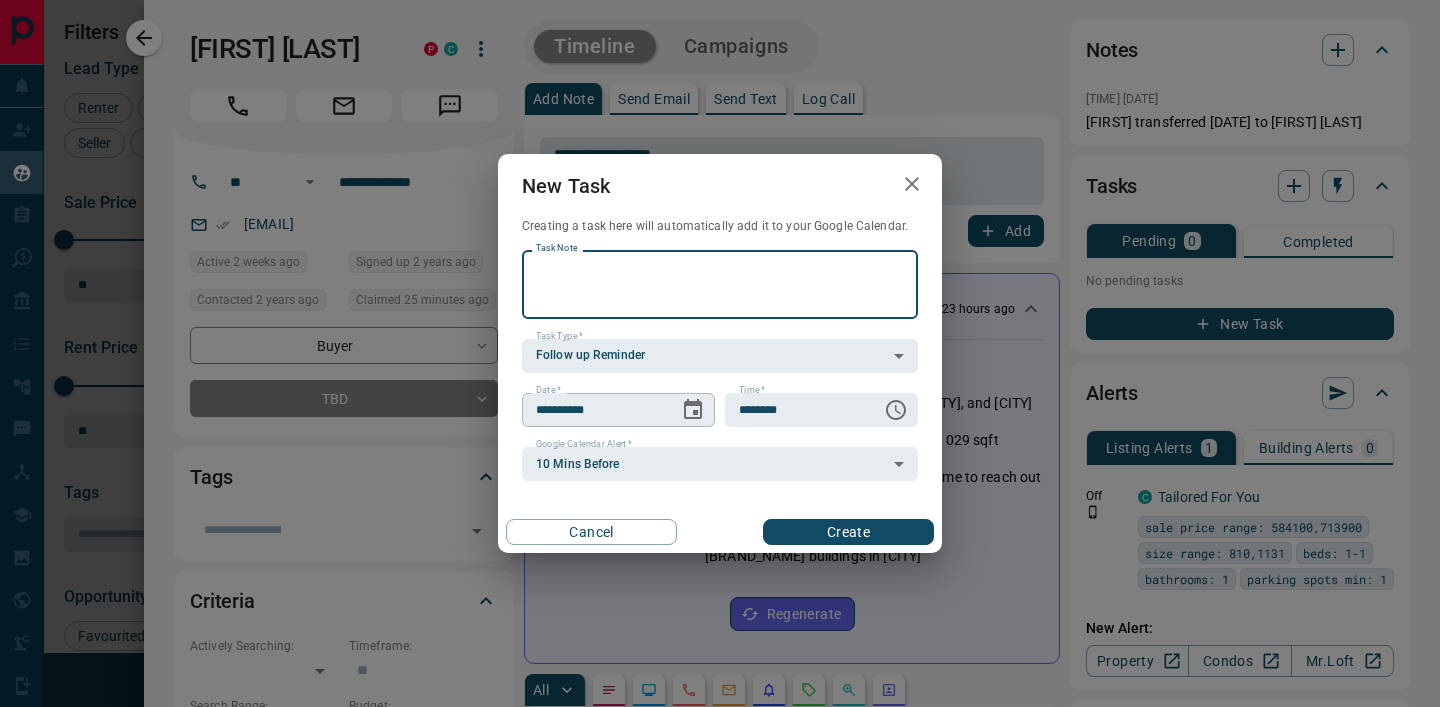 click 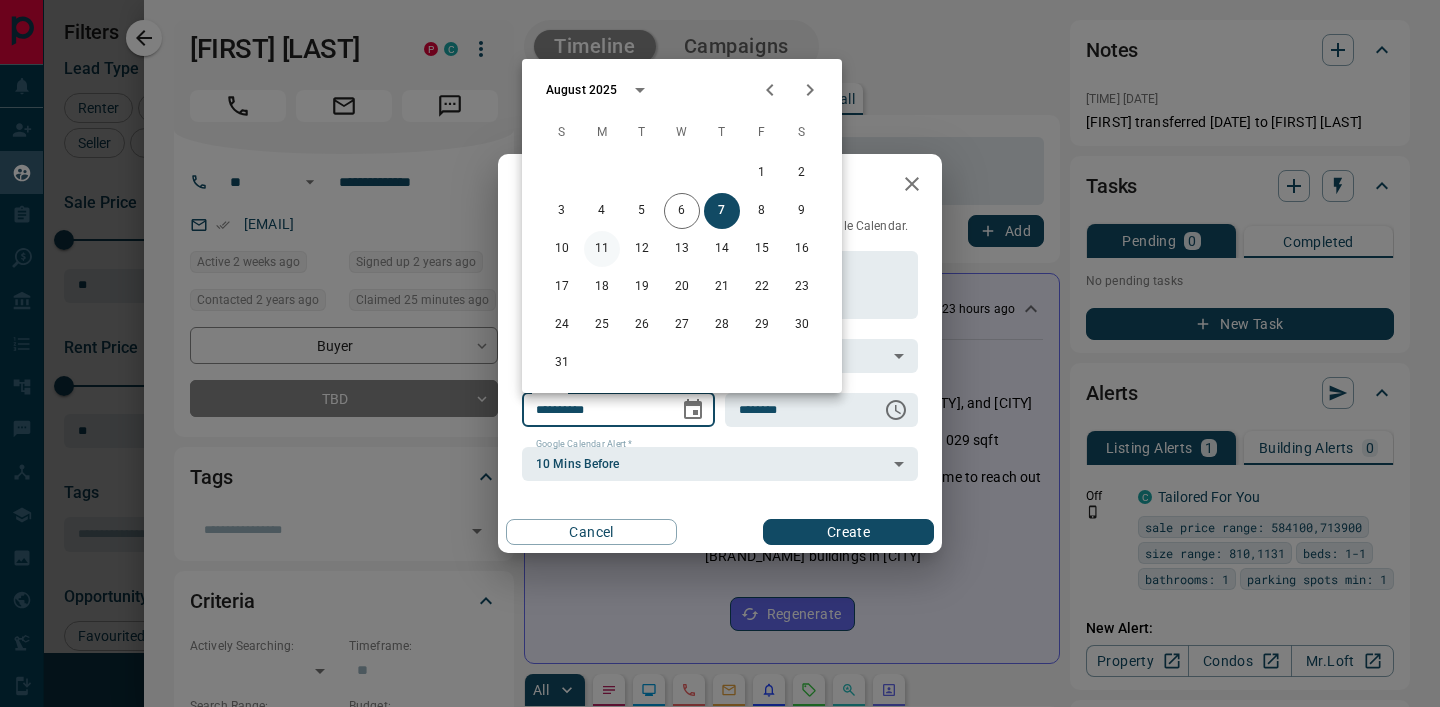 click on "11" at bounding box center (602, 249) 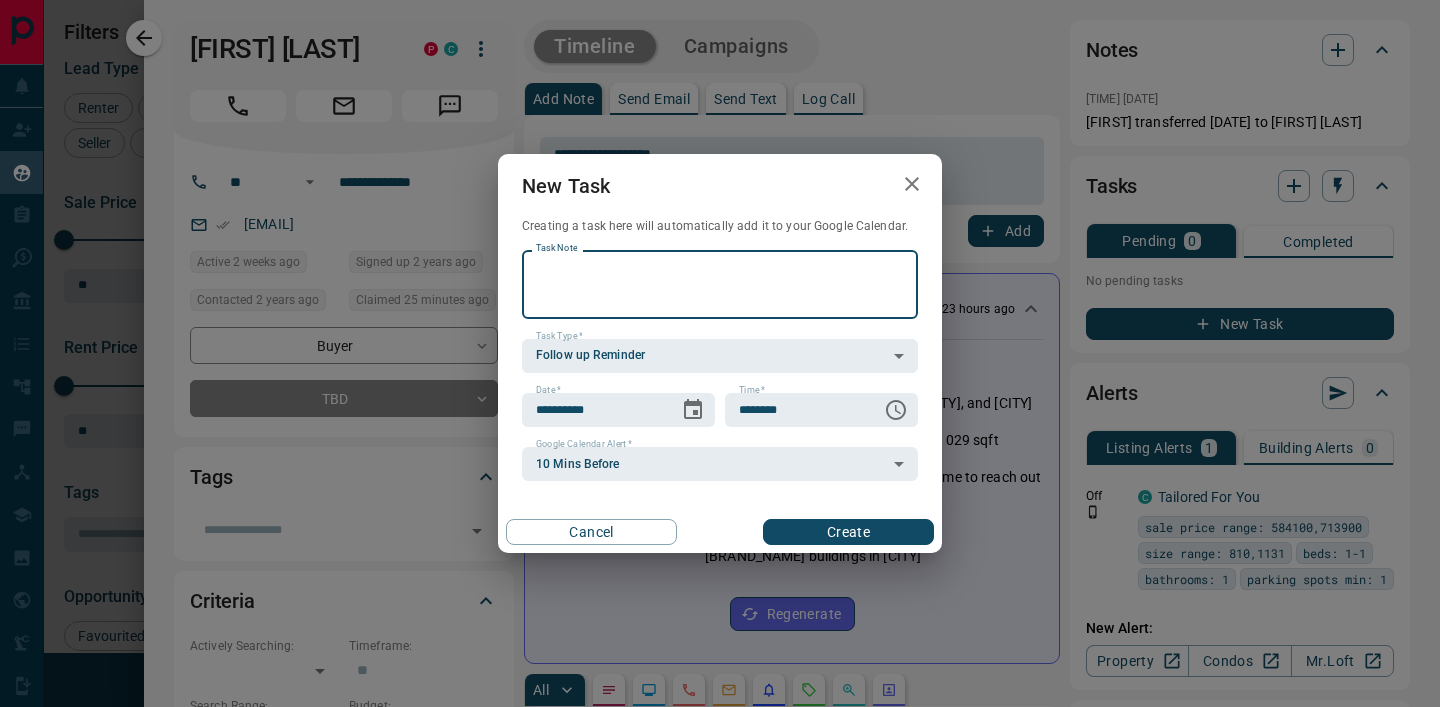 click on "Task Note" at bounding box center [720, 284] 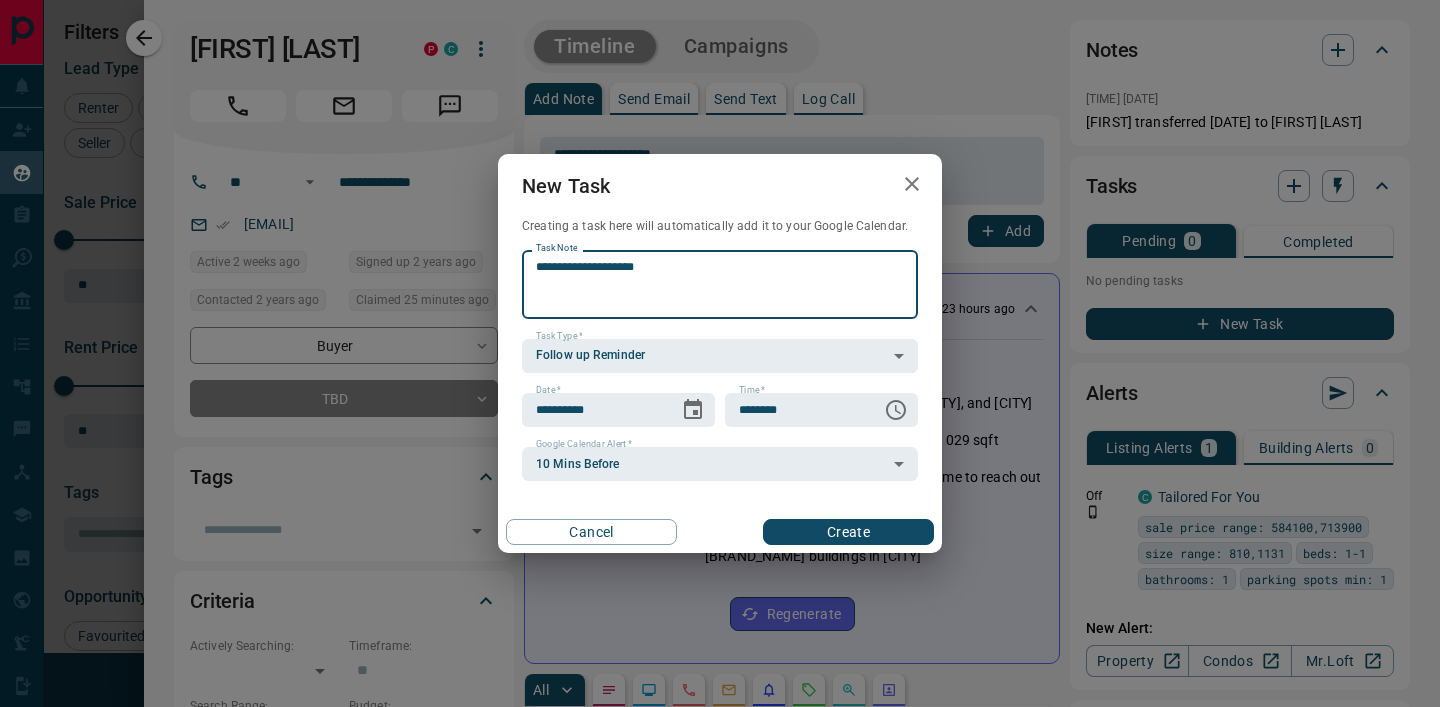 type on "**********" 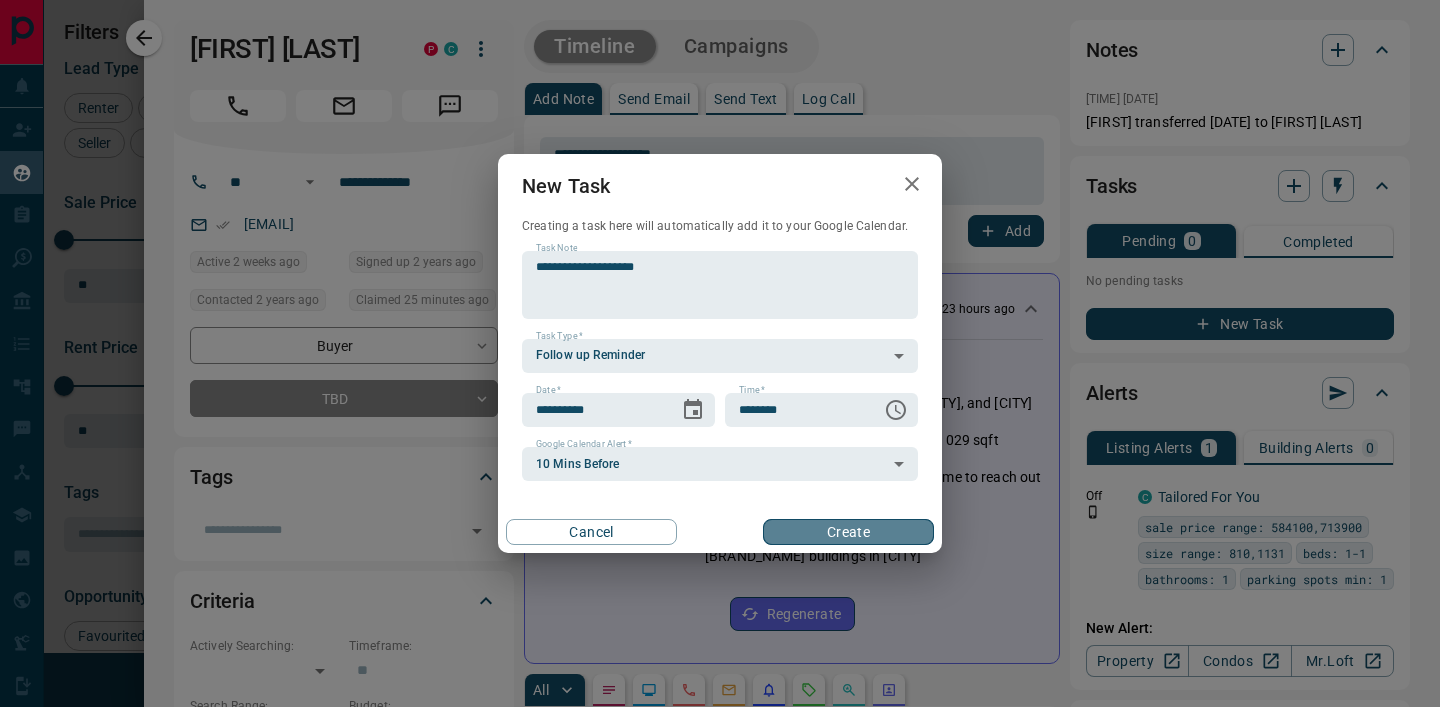 click on "Create" at bounding box center (848, 532) 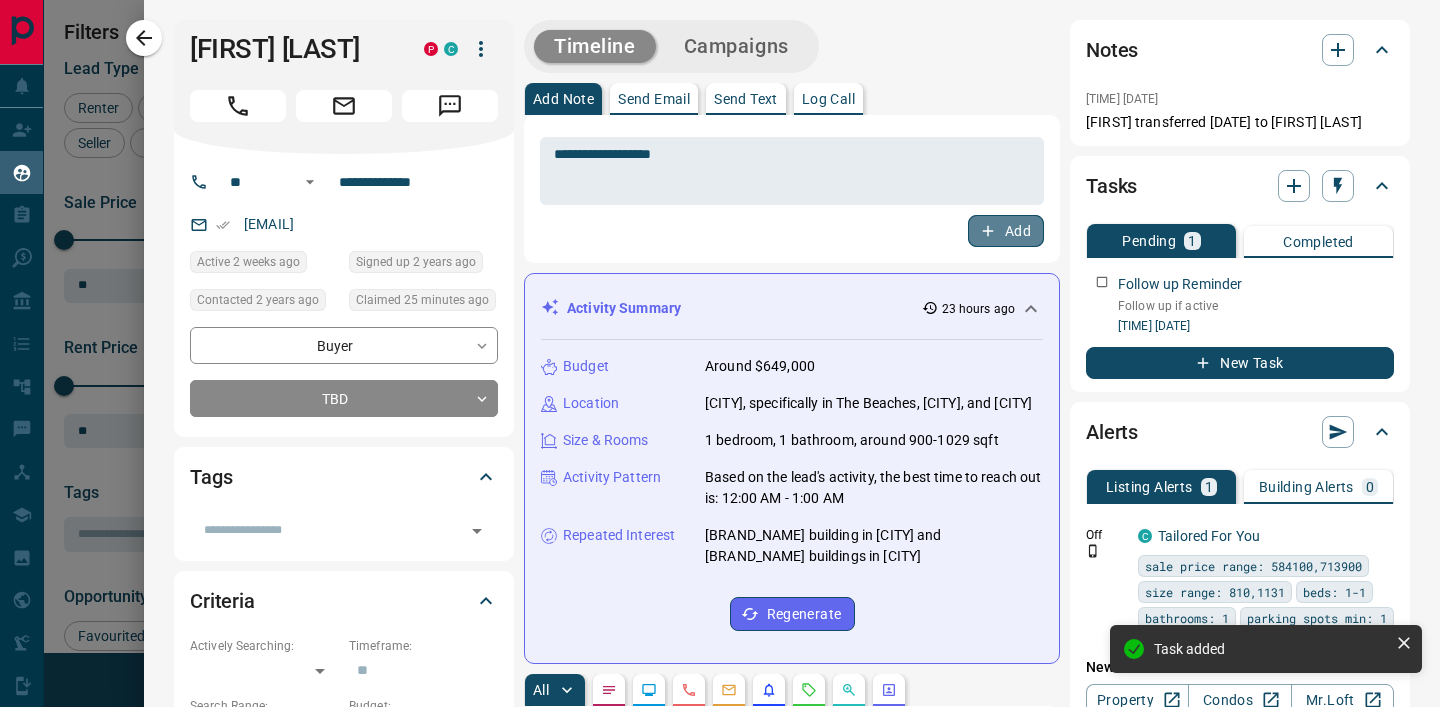 click on "Add" at bounding box center (1006, 231) 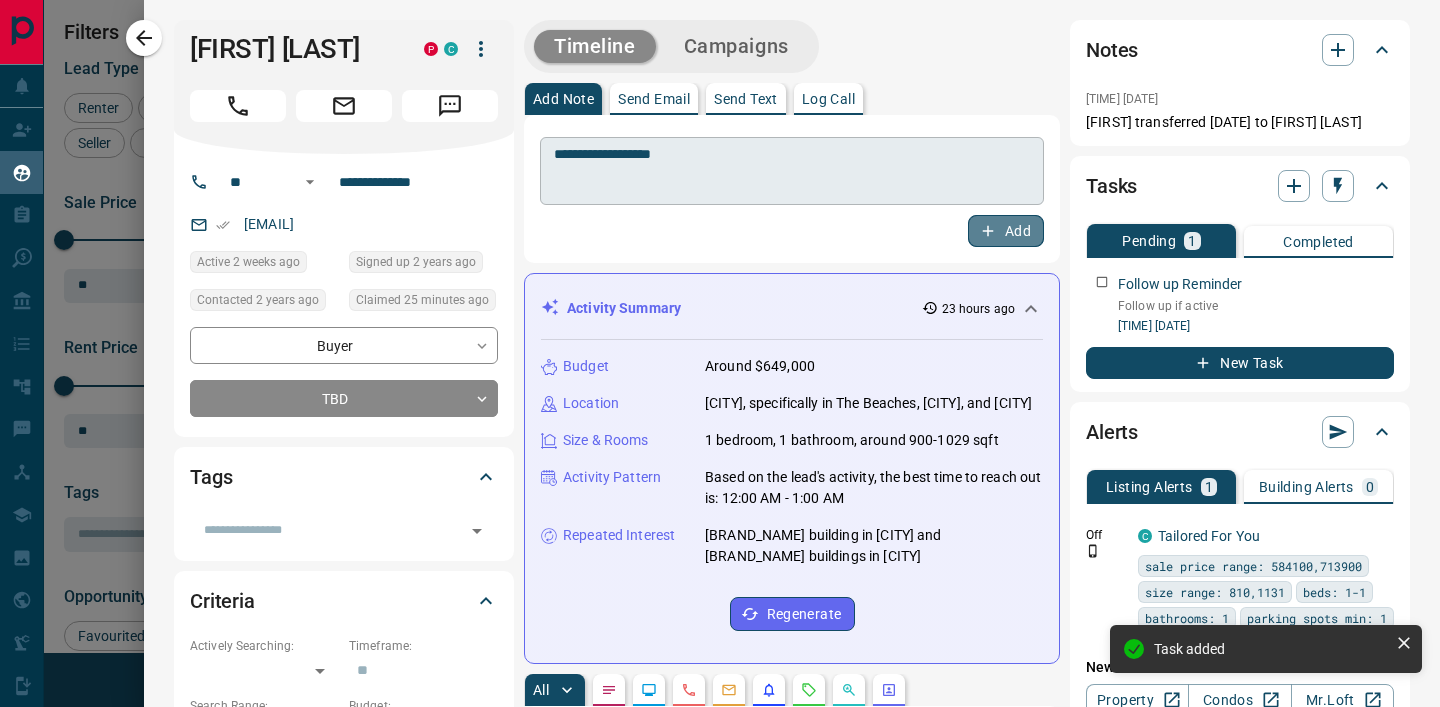 type 